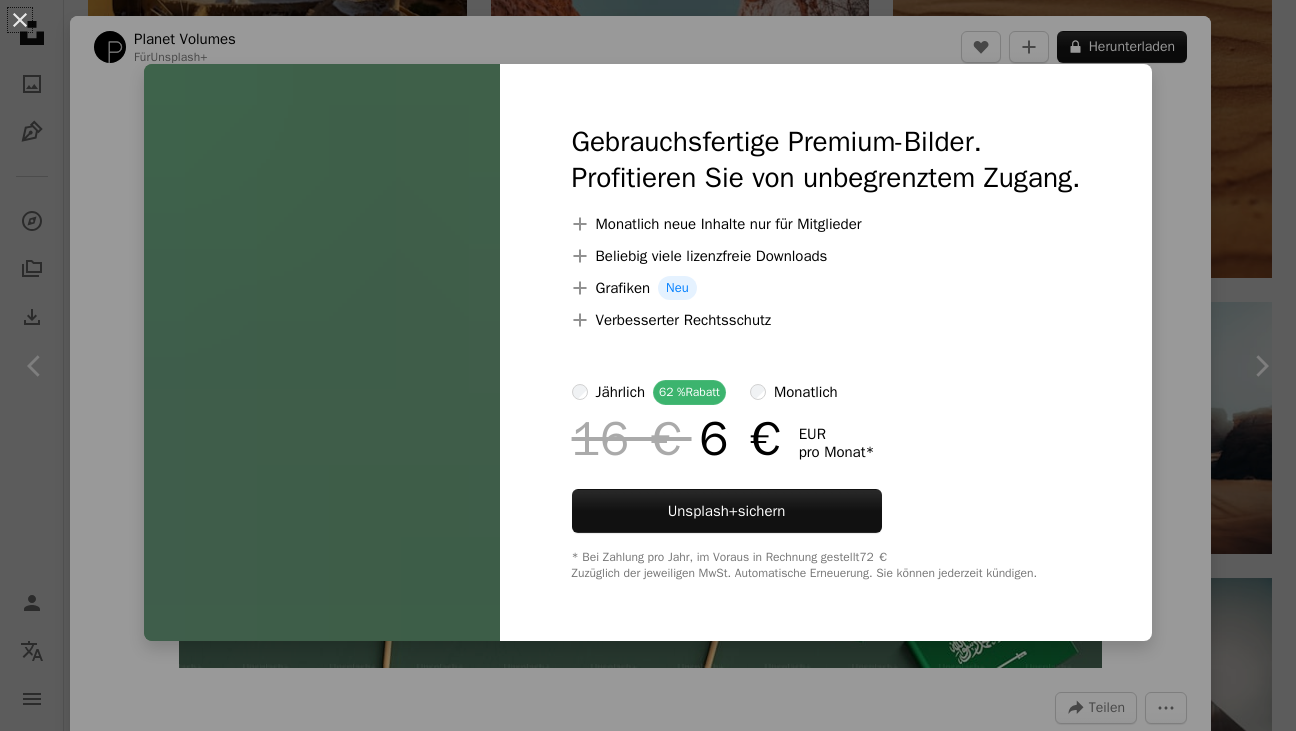 scroll, scrollTop: 8967, scrollLeft: 0, axis: vertical 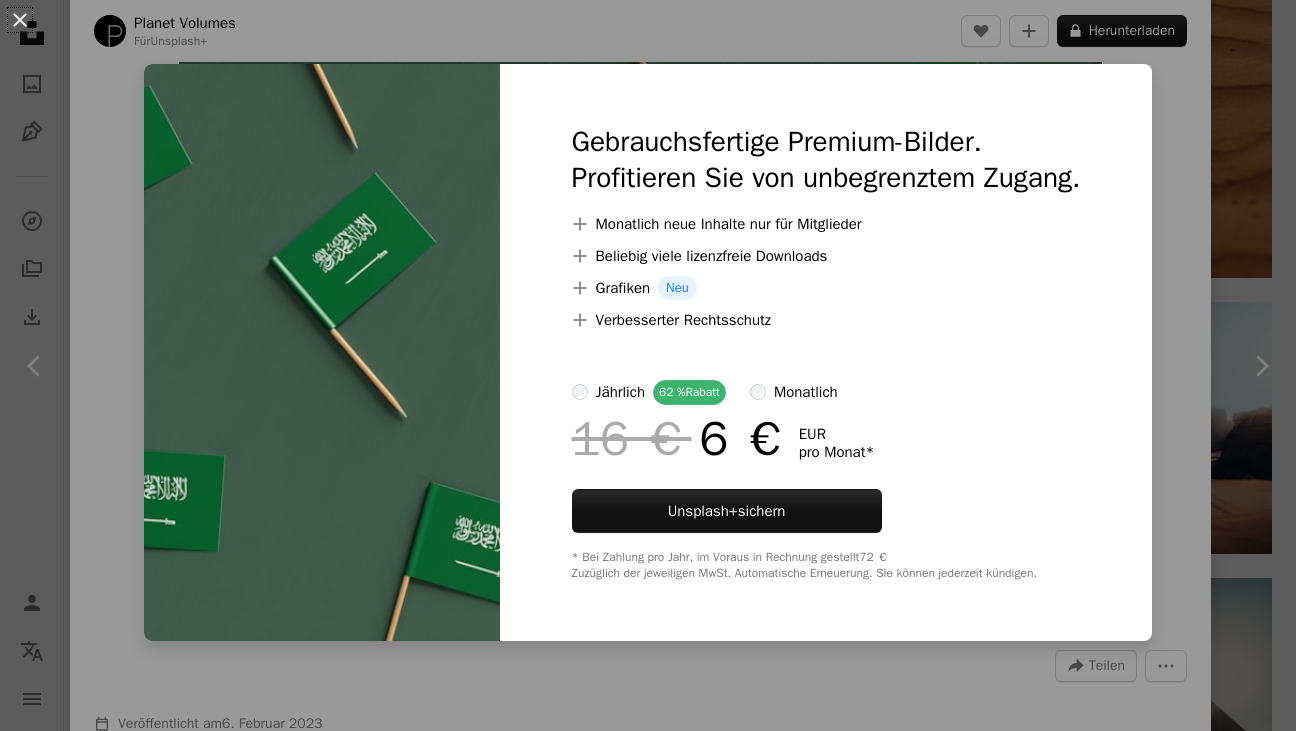 click on "An X shape Gebrauchsfertige Premium-Bilder. Profitieren Sie von unbegrenztem Zugang. A plus sign Monatlich neue Inhalte nur für Mitglieder A plus sign Beliebig viele lizenzfreie Downloads A plus sign Grafiken  Neu A plus sign Verbesserter Rechtsschutz jährlich 62 %  Rabatt monatlich 16 €   6 € EUR pro Monat * Unsplash+  sichern * Bei Zahlung pro Jahr, im Voraus in Rechnung gestellt  72 € Zuzüglich der jeweiligen MwSt. Automatische Erneuerung. Sie können jederzeit kündigen." at bounding box center [648, 365] 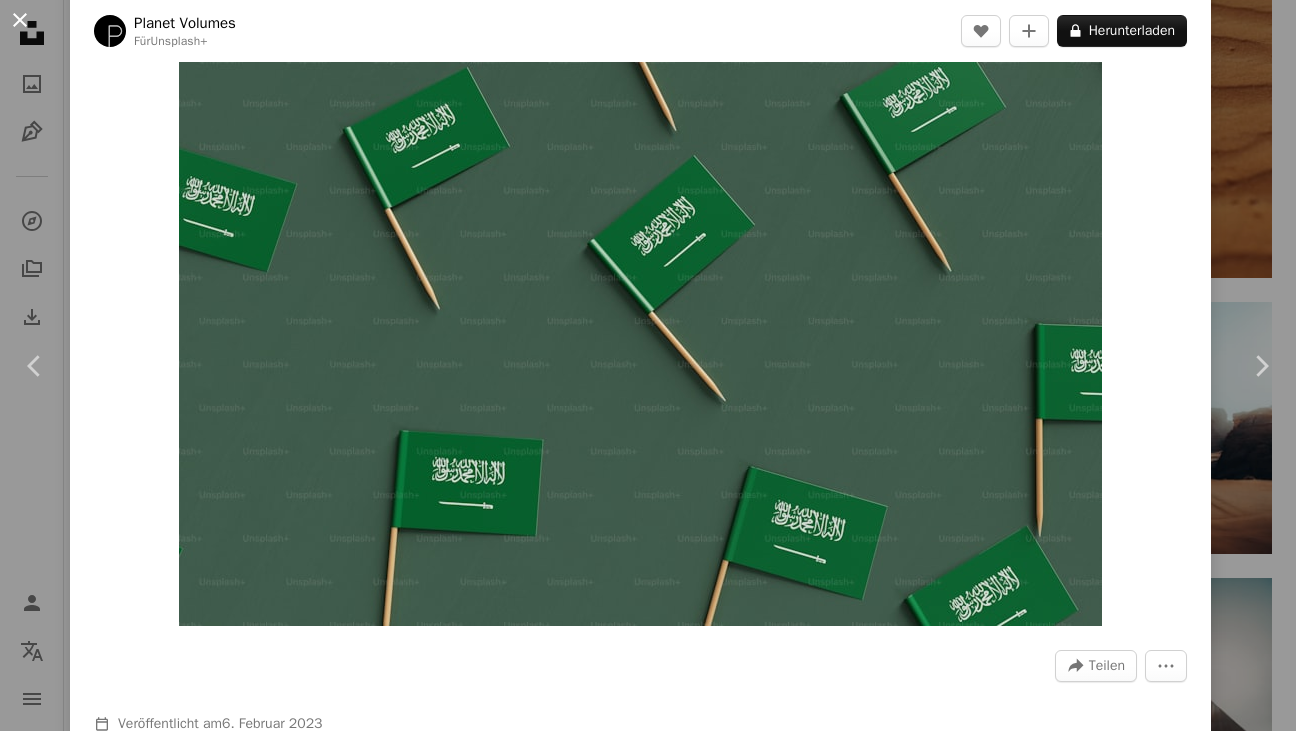 click on "An X shape" at bounding box center (20, 20) 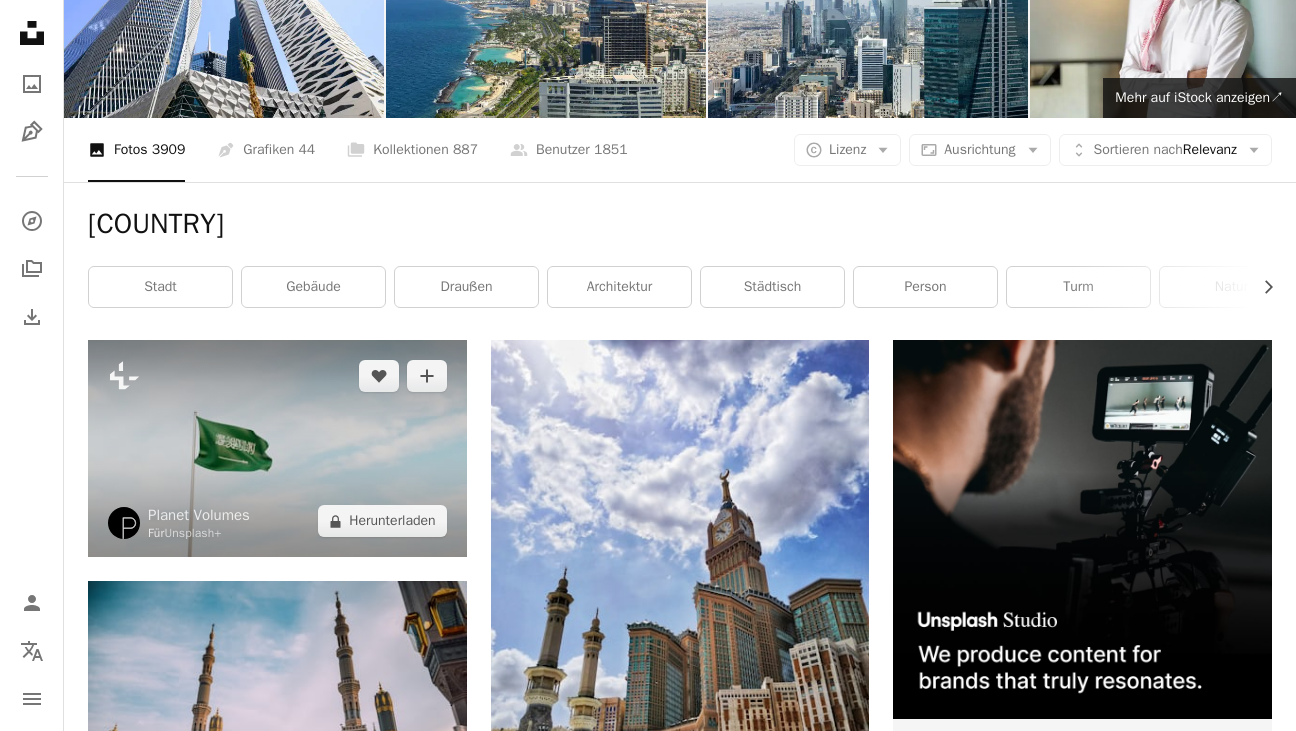 scroll, scrollTop: 162, scrollLeft: 0, axis: vertical 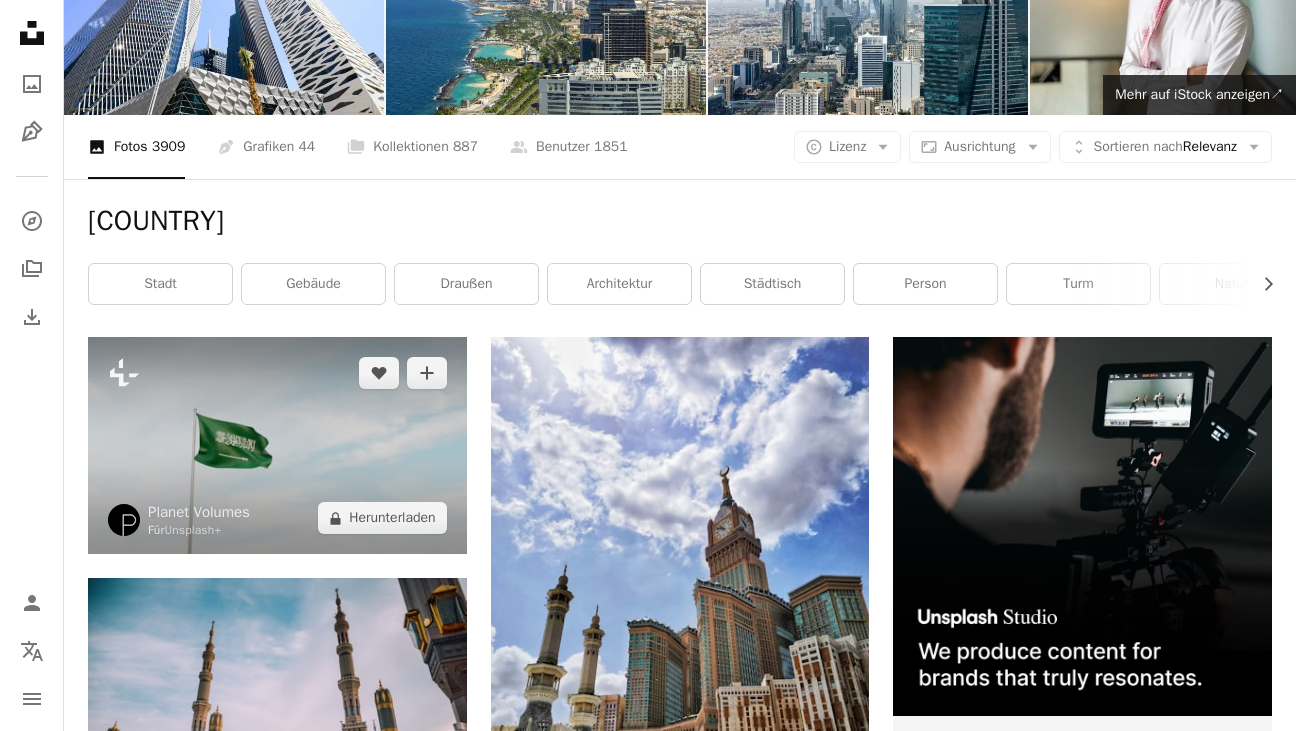 click at bounding box center (277, 445) 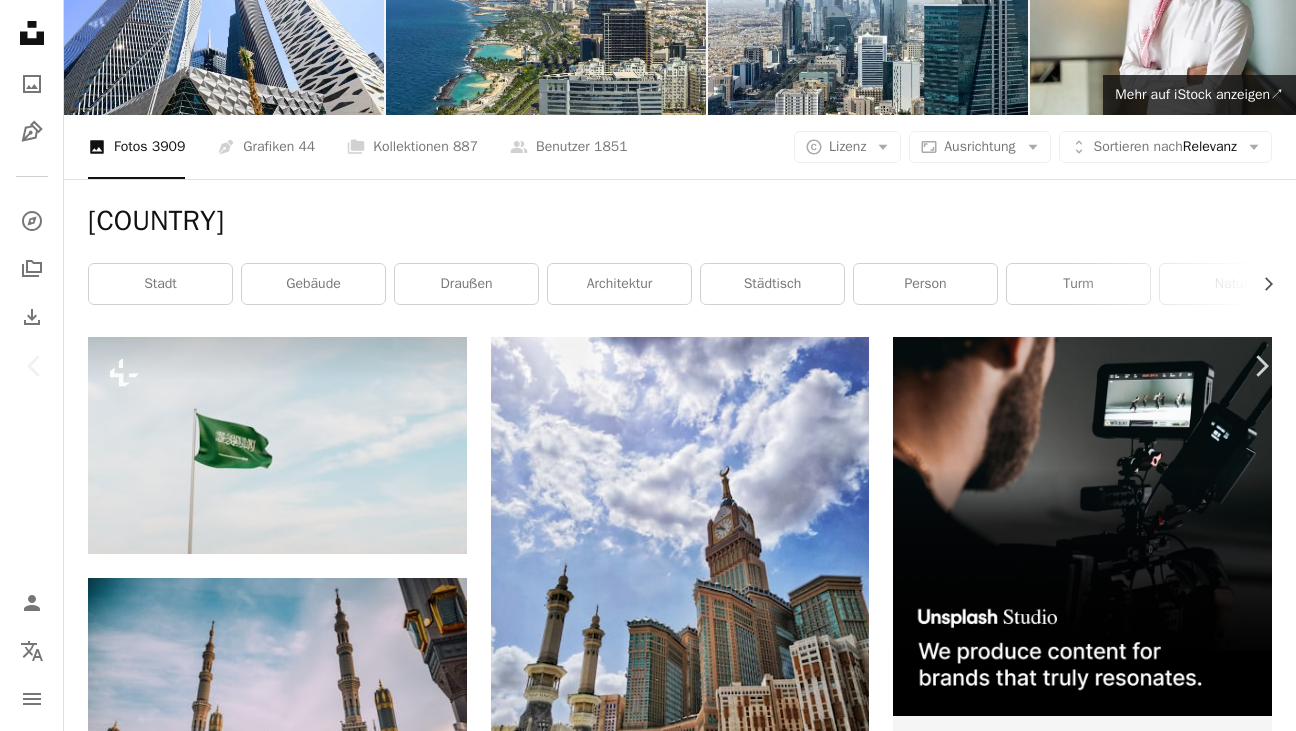 click on "An X shape" at bounding box center (20, 20) 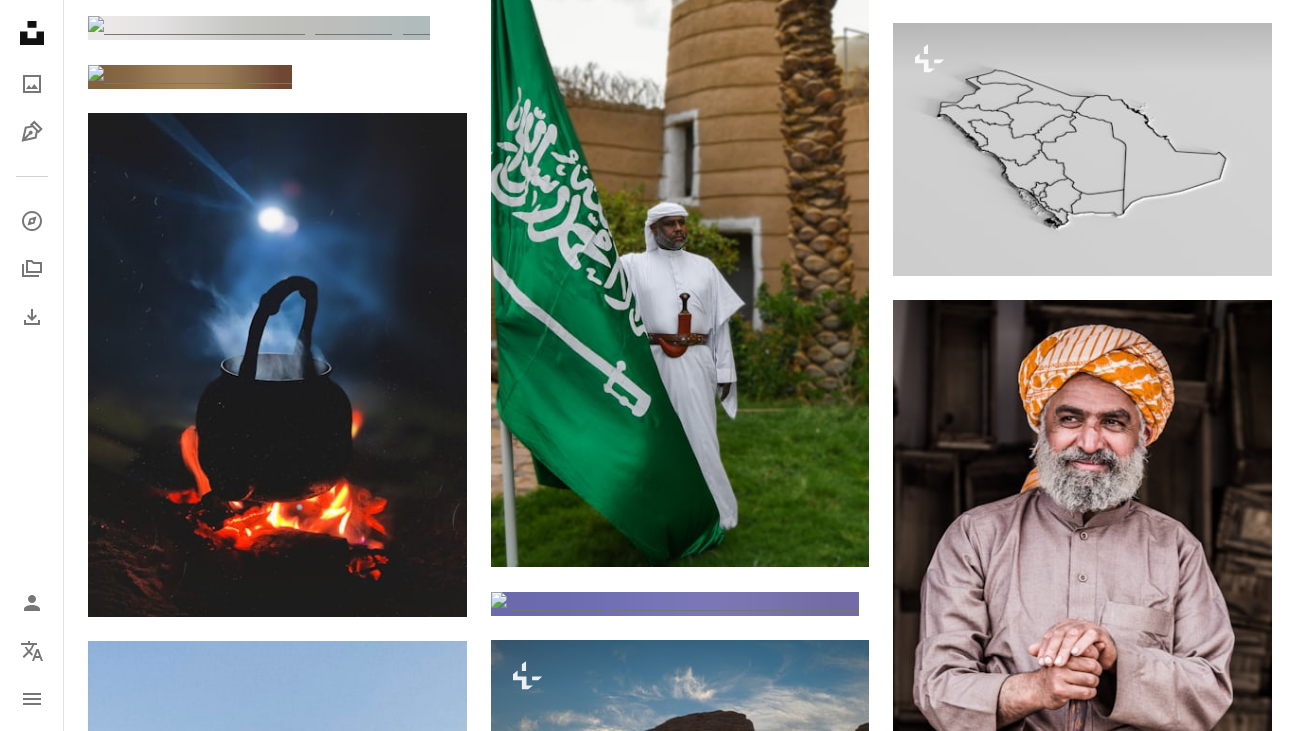 scroll, scrollTop: 6187, scrollLeft: 0, axis: vertical 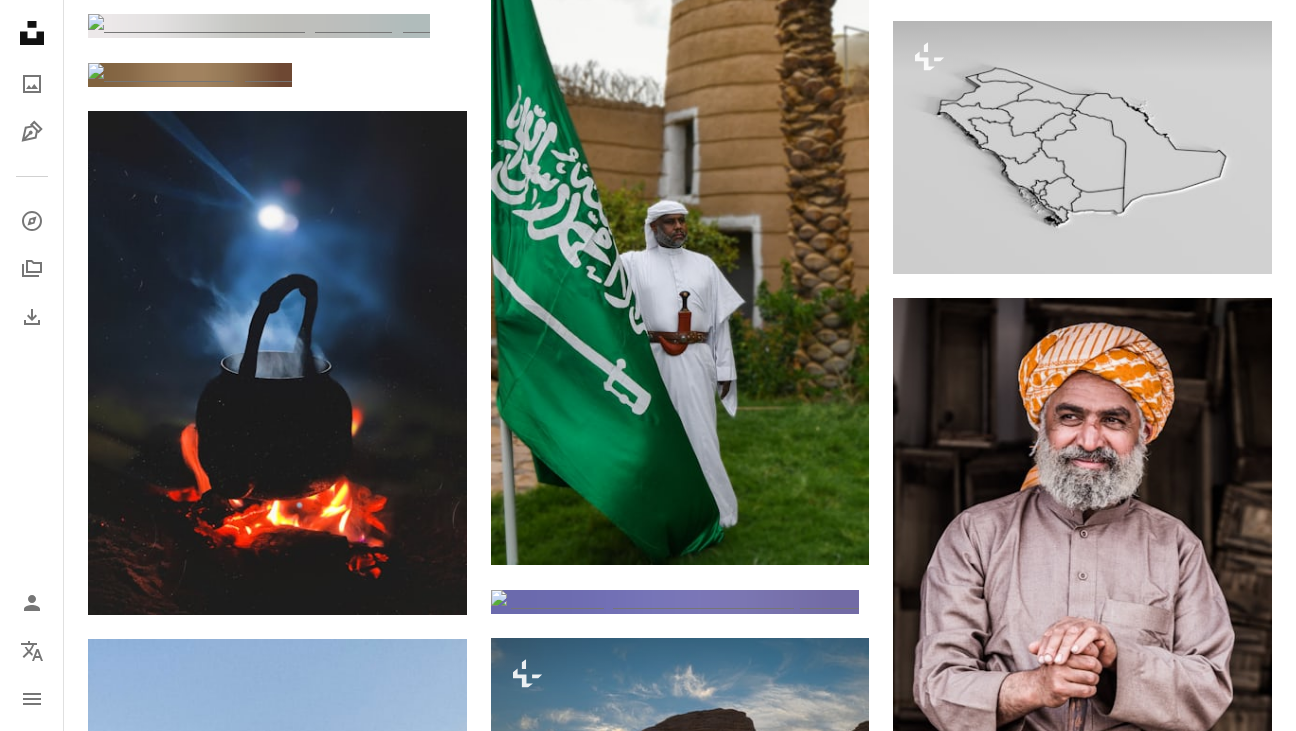 click at bounding box center [680, -179] 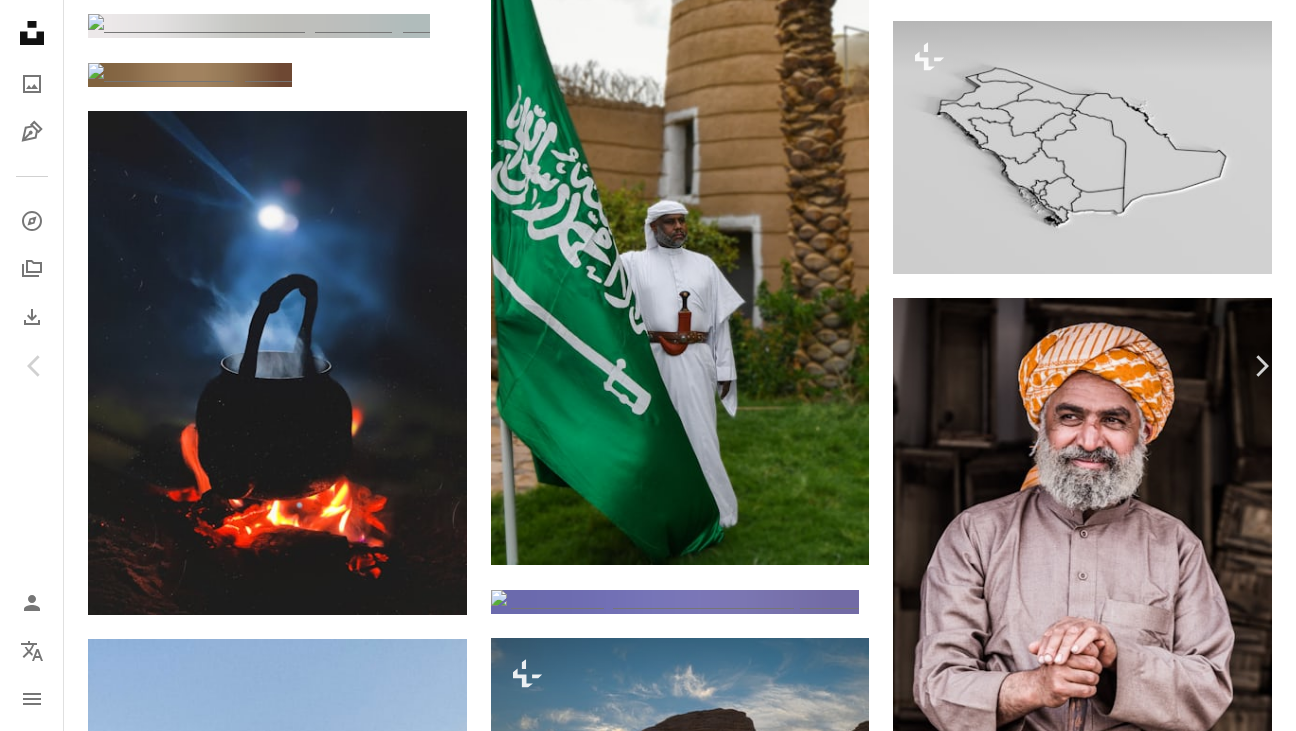 click on "An X shape" at bounding box center [20, 20] 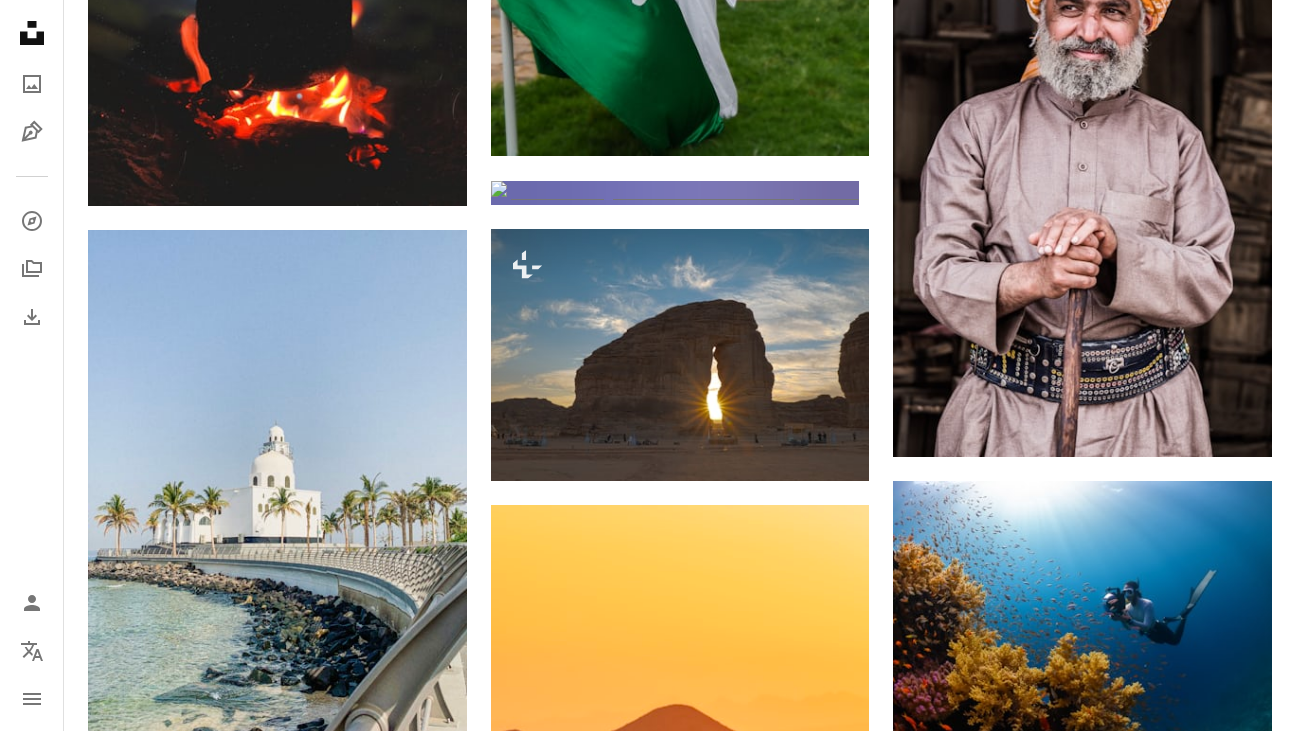 scroll, scrollTop: 6599, scrollLeft: 0, axis: vertical 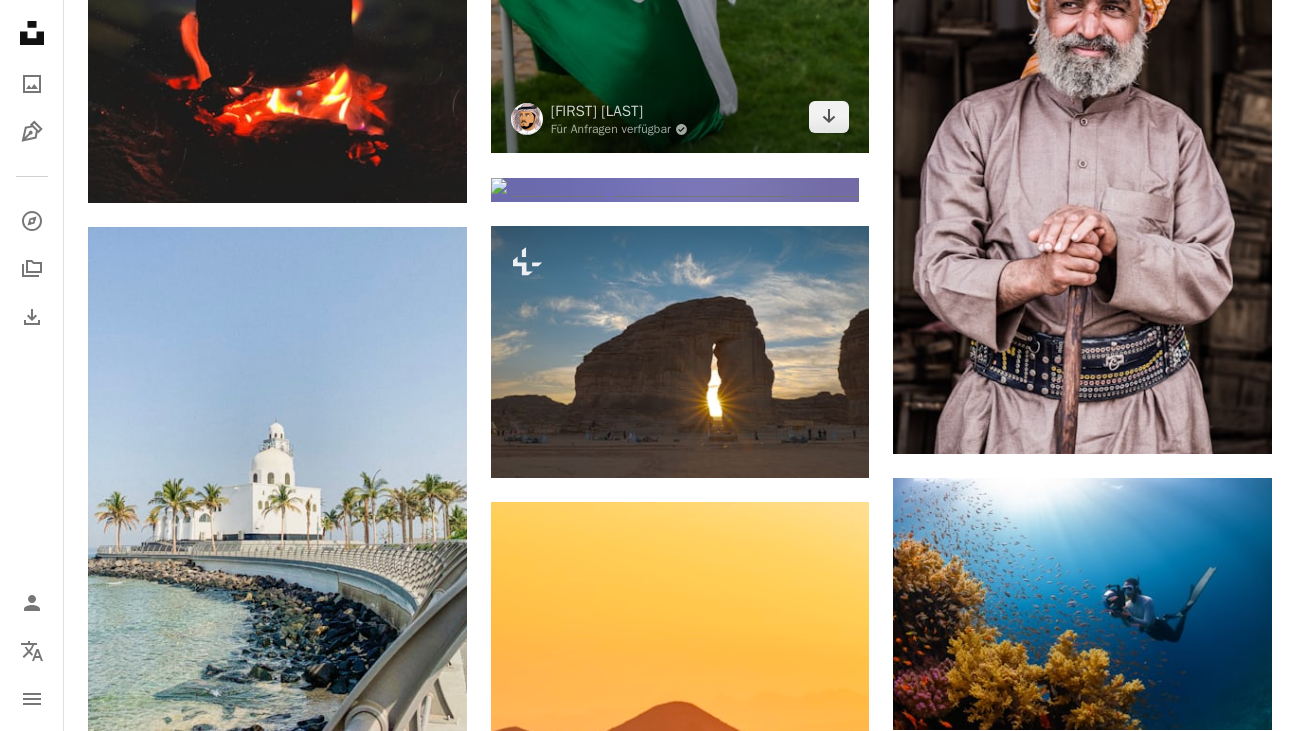 click at bounding box center (680, -131) 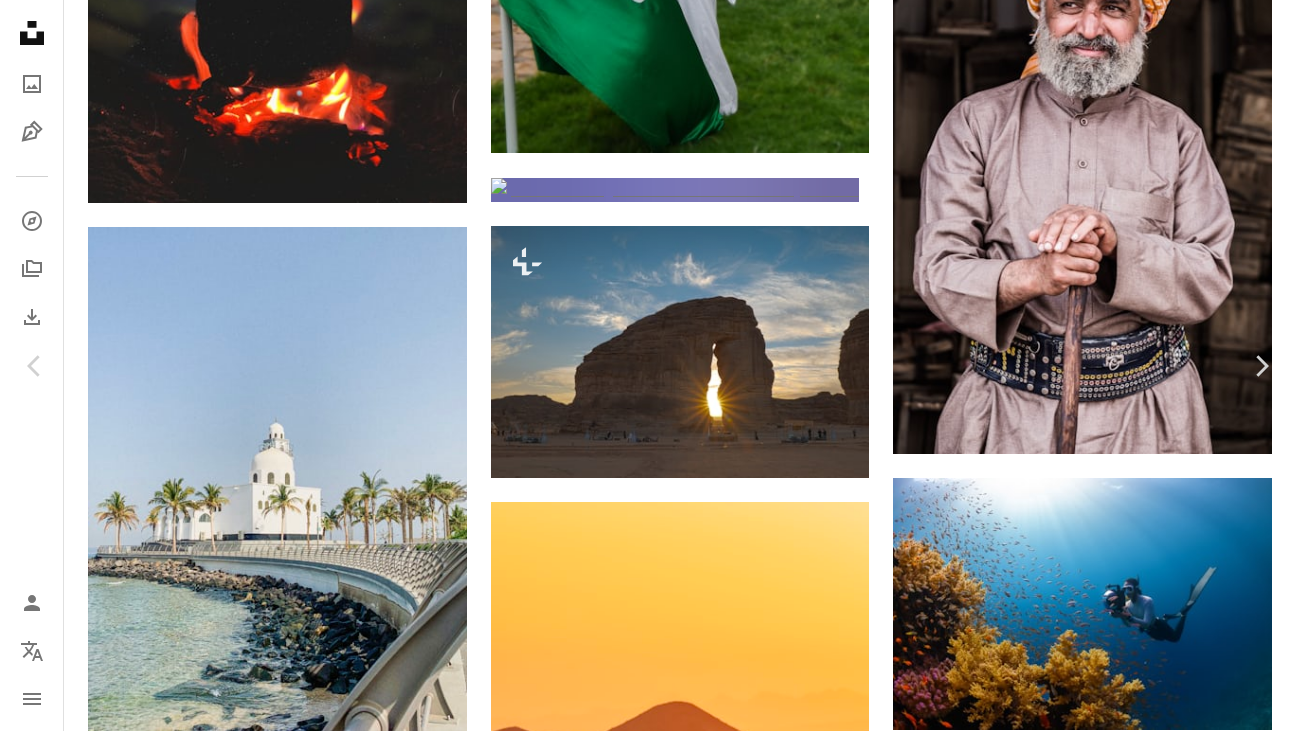 click 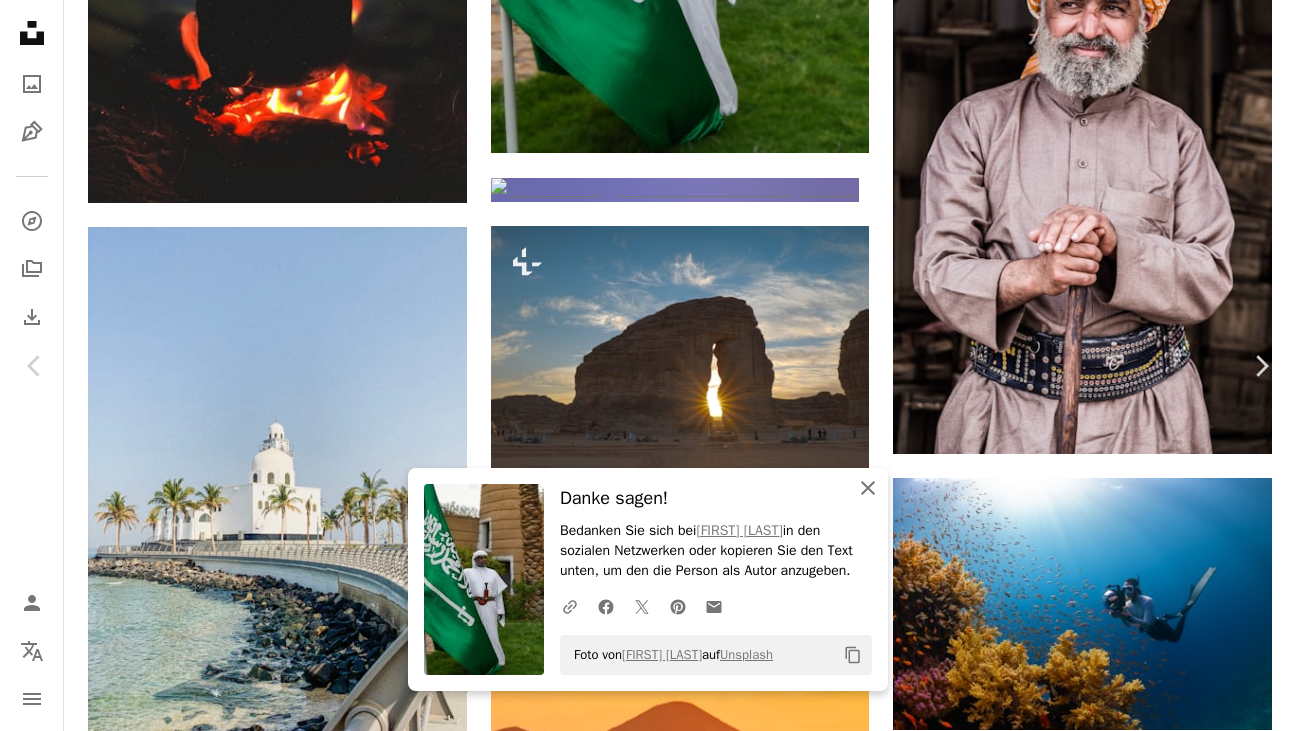 click on "An X shape" 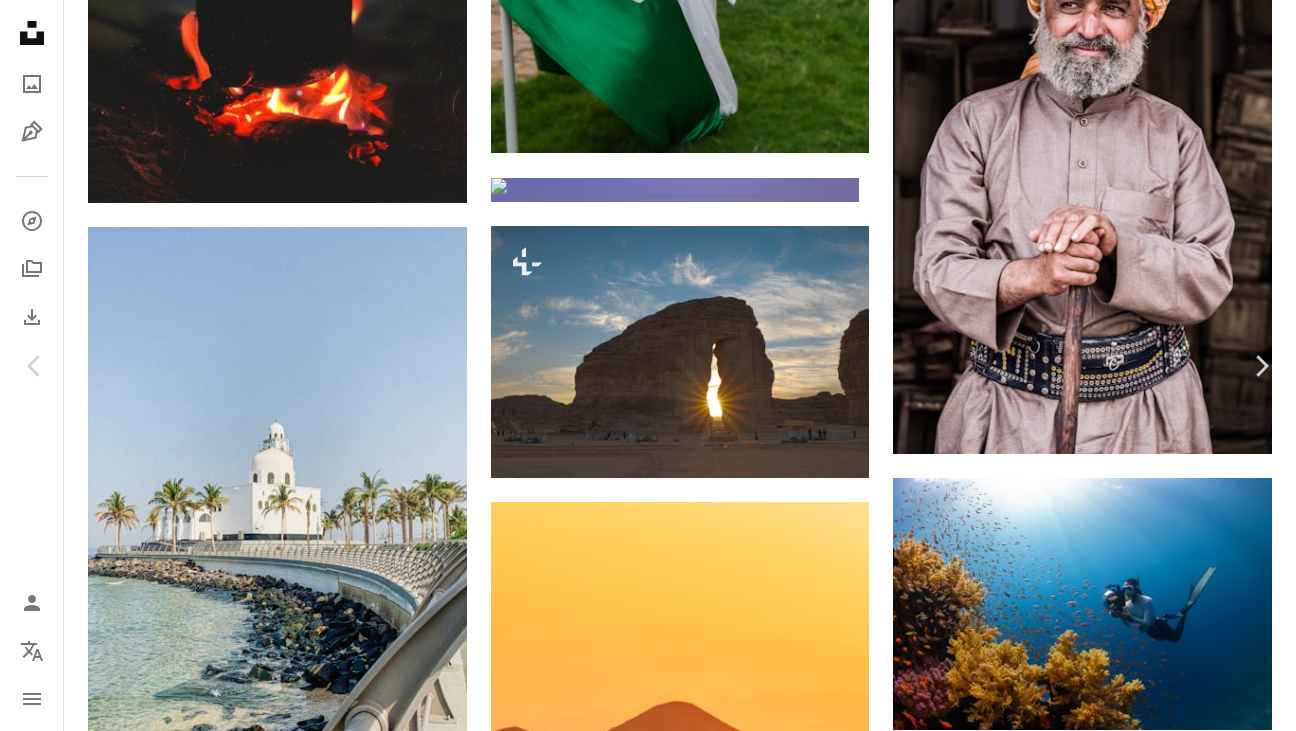 click on "An X shape" at bounding box center (20, 20) 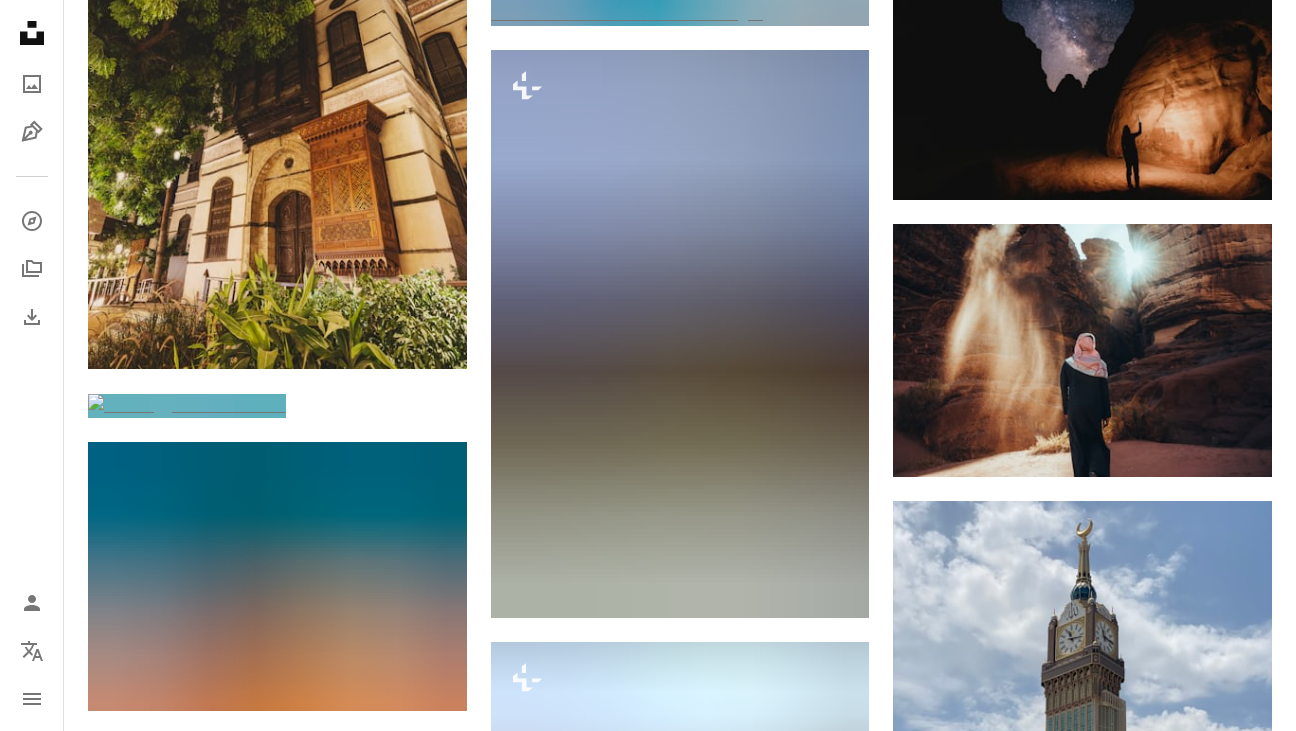 scroll, scrollTop: 10930, scrollLeft: 0, axis: vertical 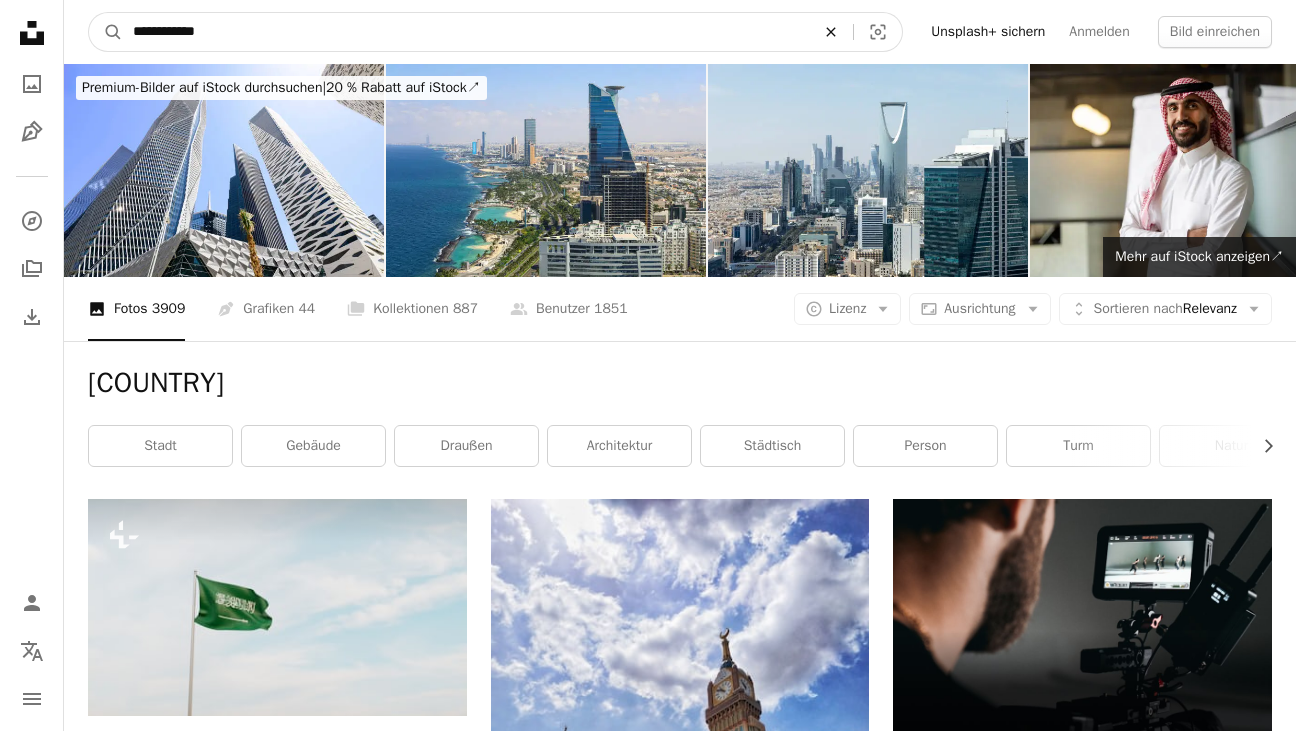 click on "An X shape" 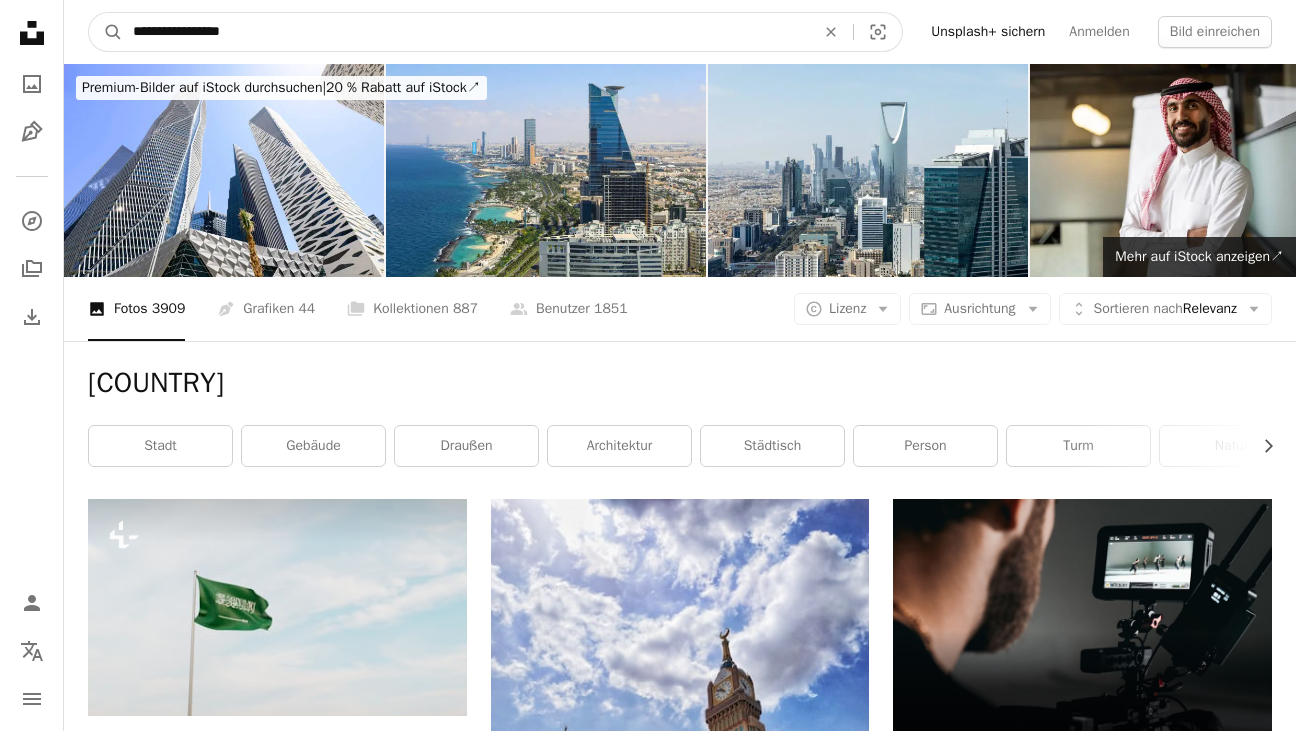 type on "**********" 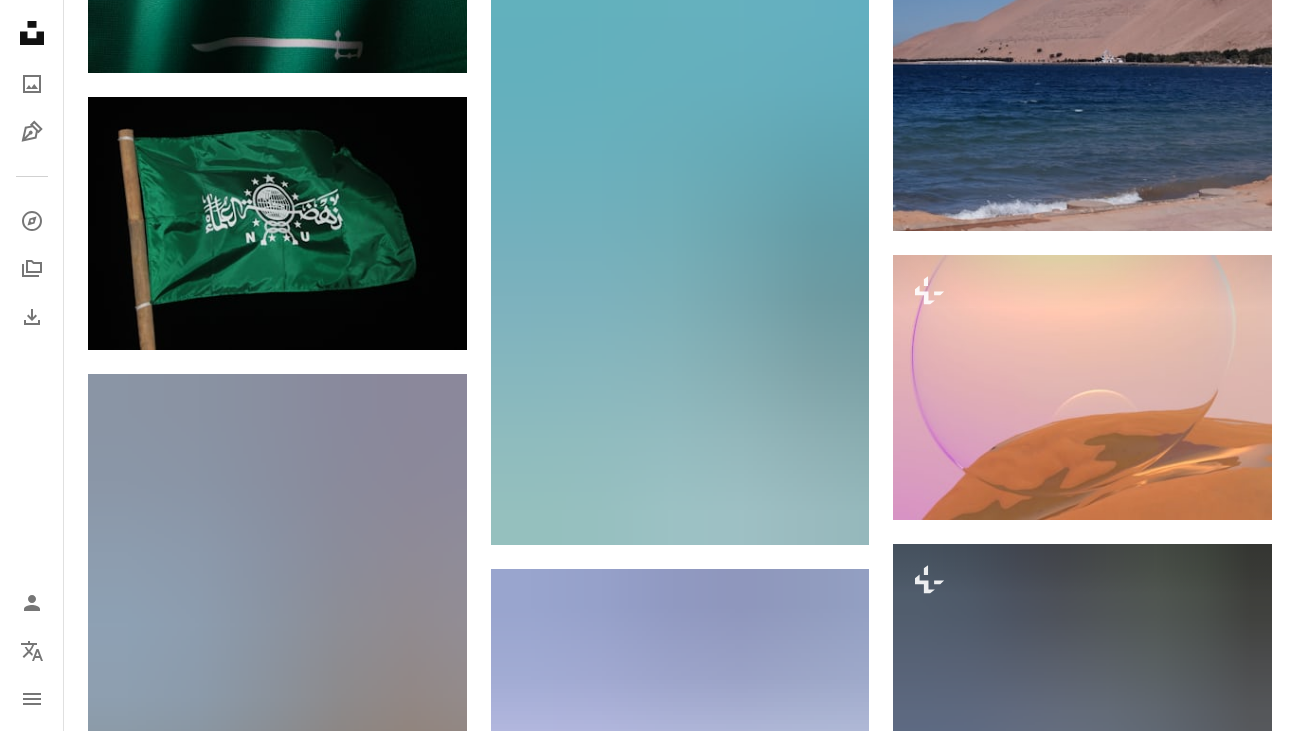 scroll, scrollTop: 1300, scrollLeft: 0, axis: vertical 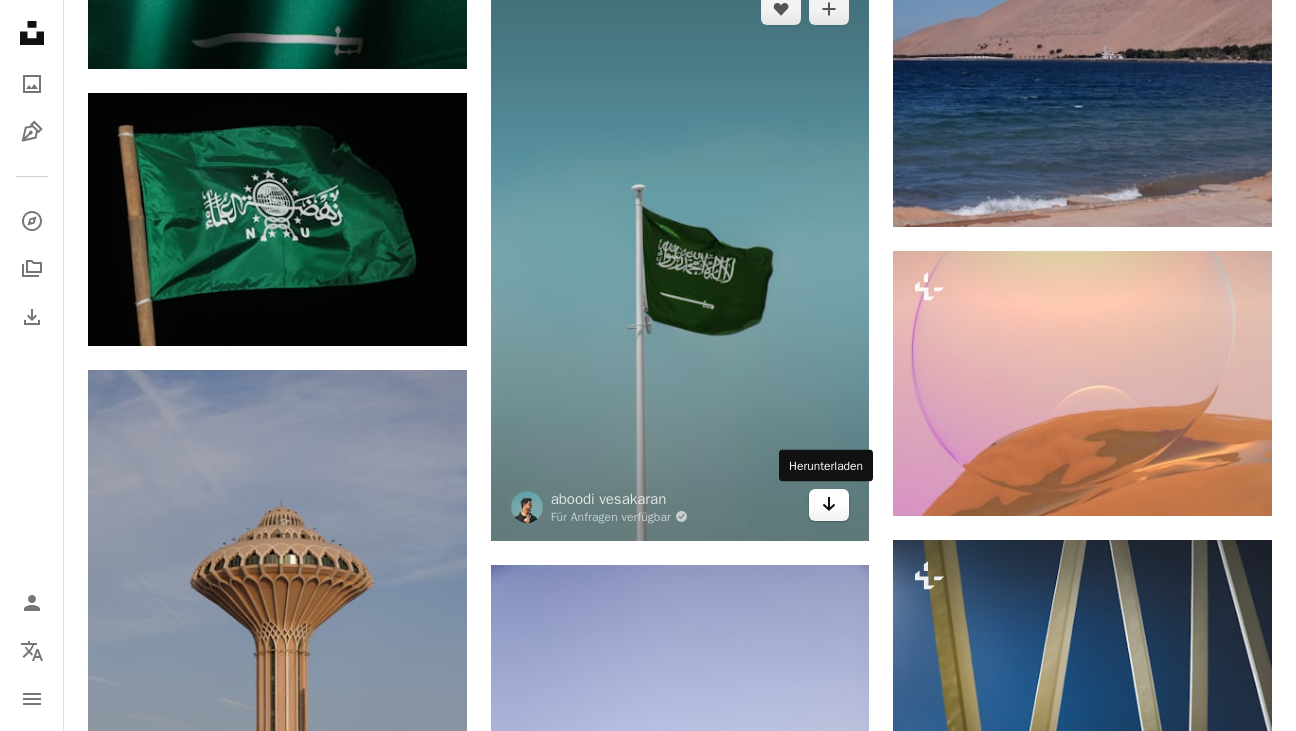 click on "Arrow pointing down" at bounding box center (829, 505) 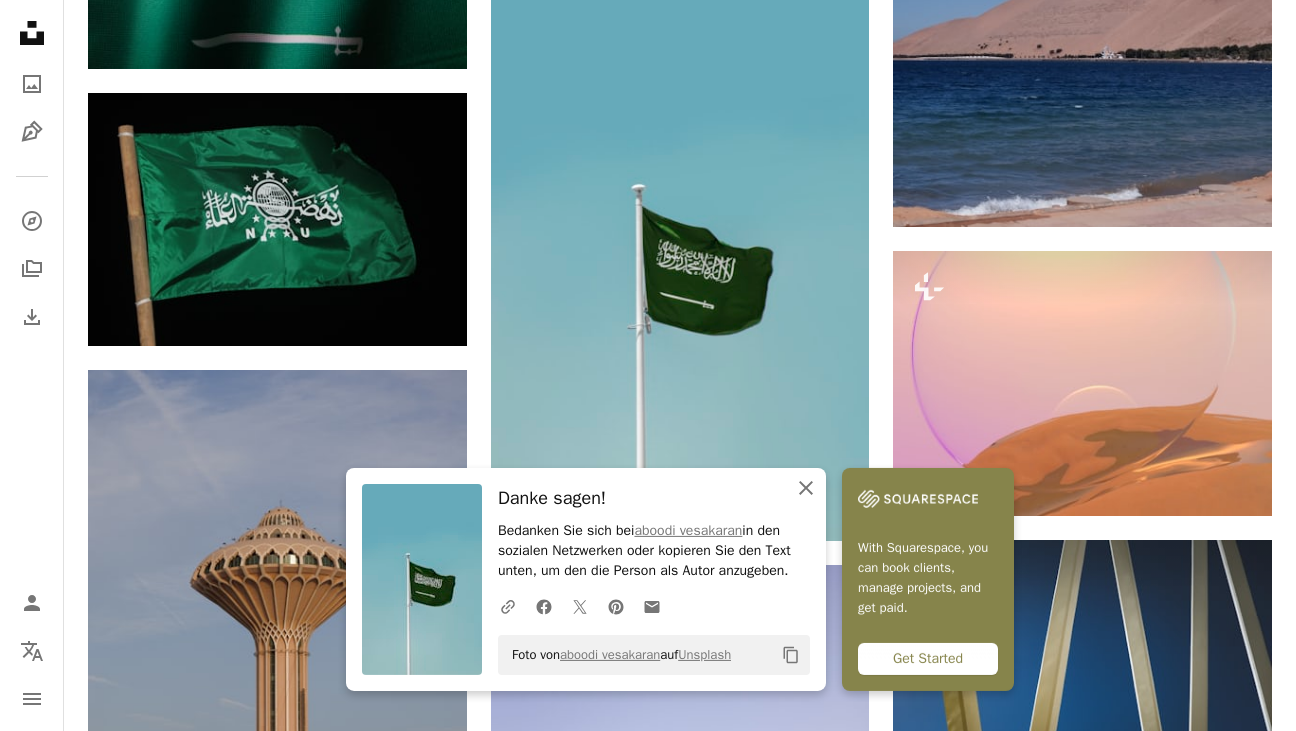 click on "An X shape" 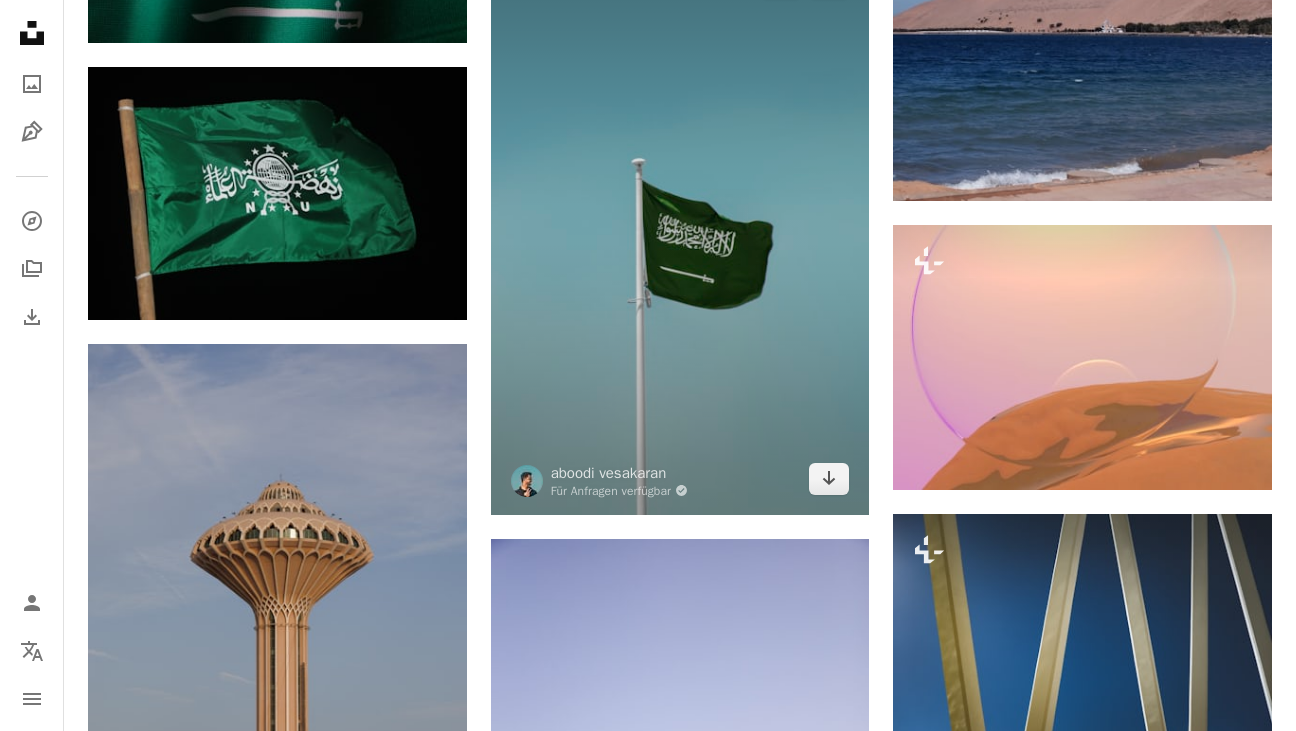 scroll, scrollTop: 0, scrollLeft: 0, axis: both 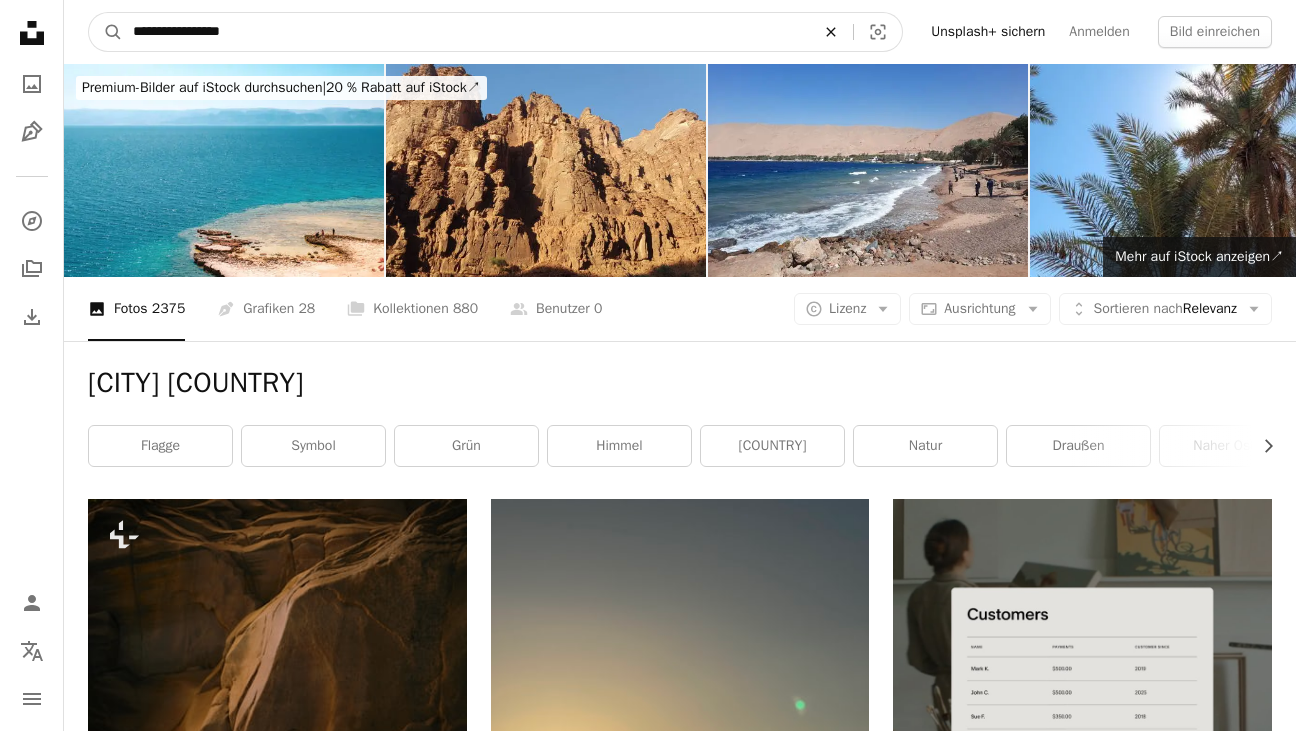 click on "An X shape" 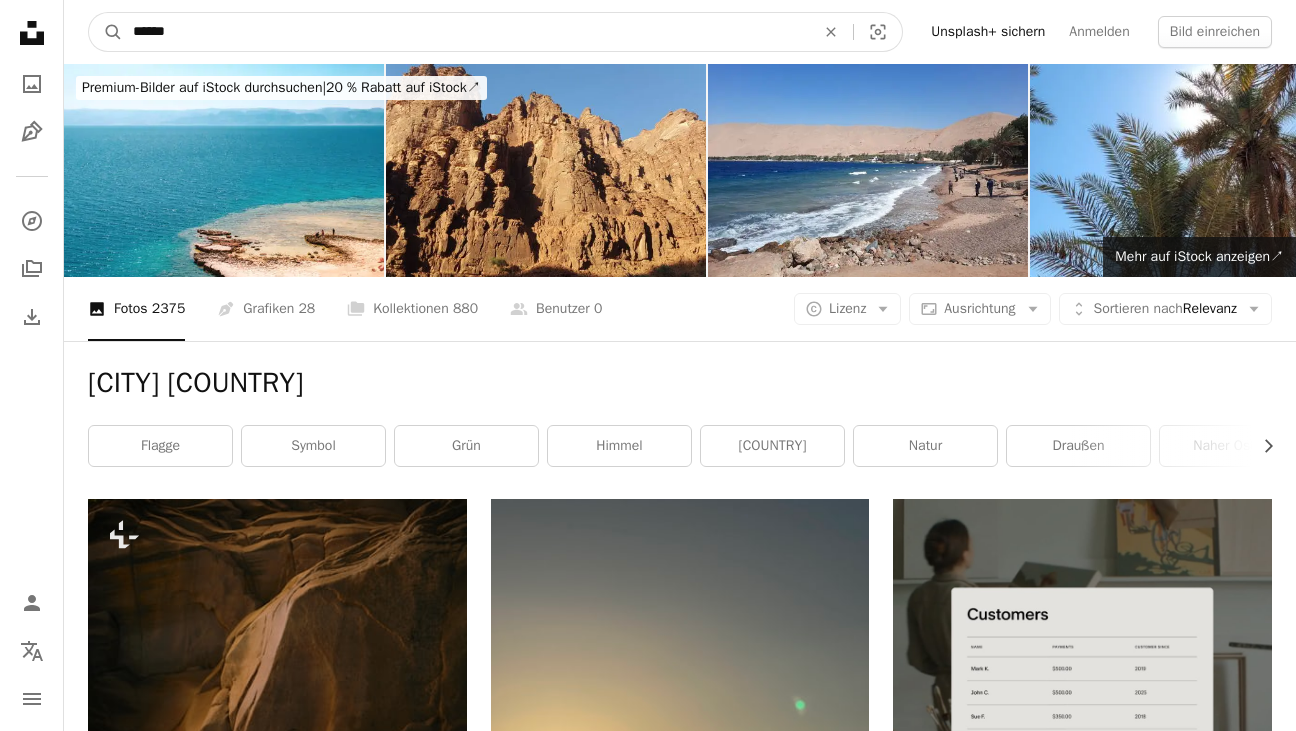 type on "******" 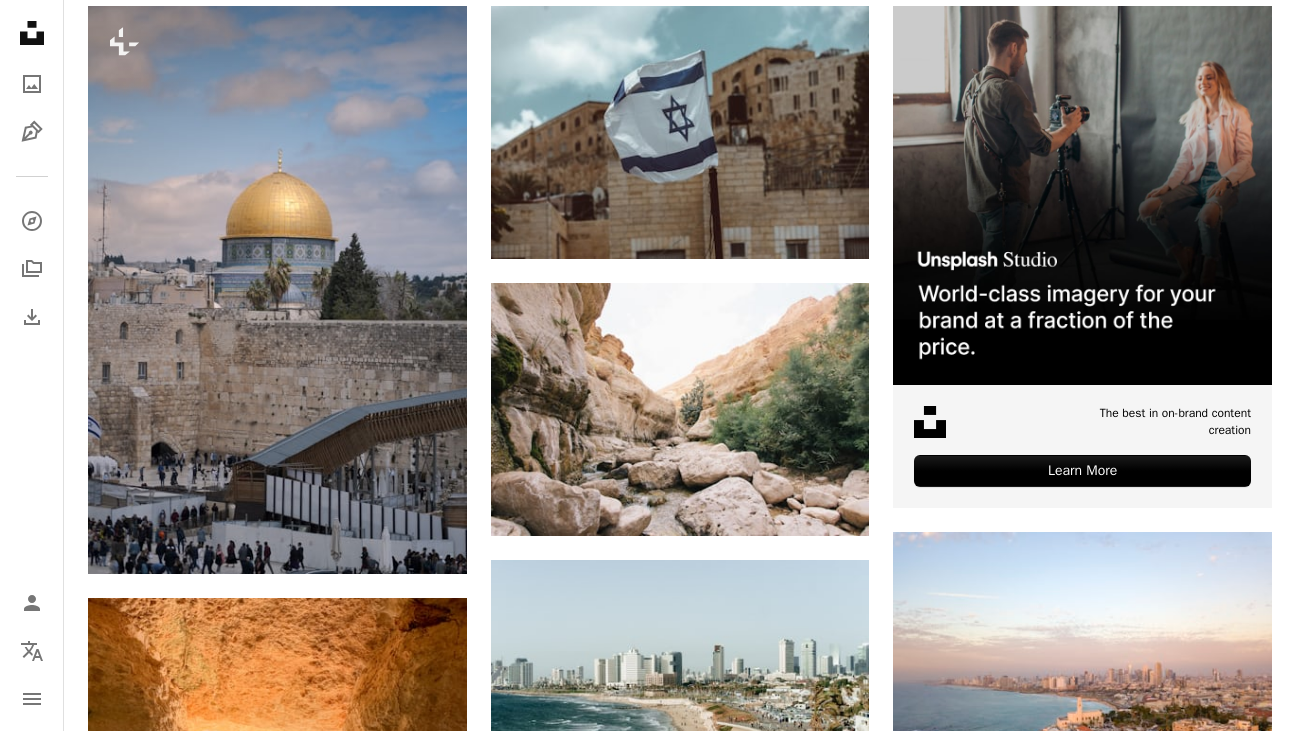 scroll, scrollTop: 0, scrollLeft: 0, axis: both 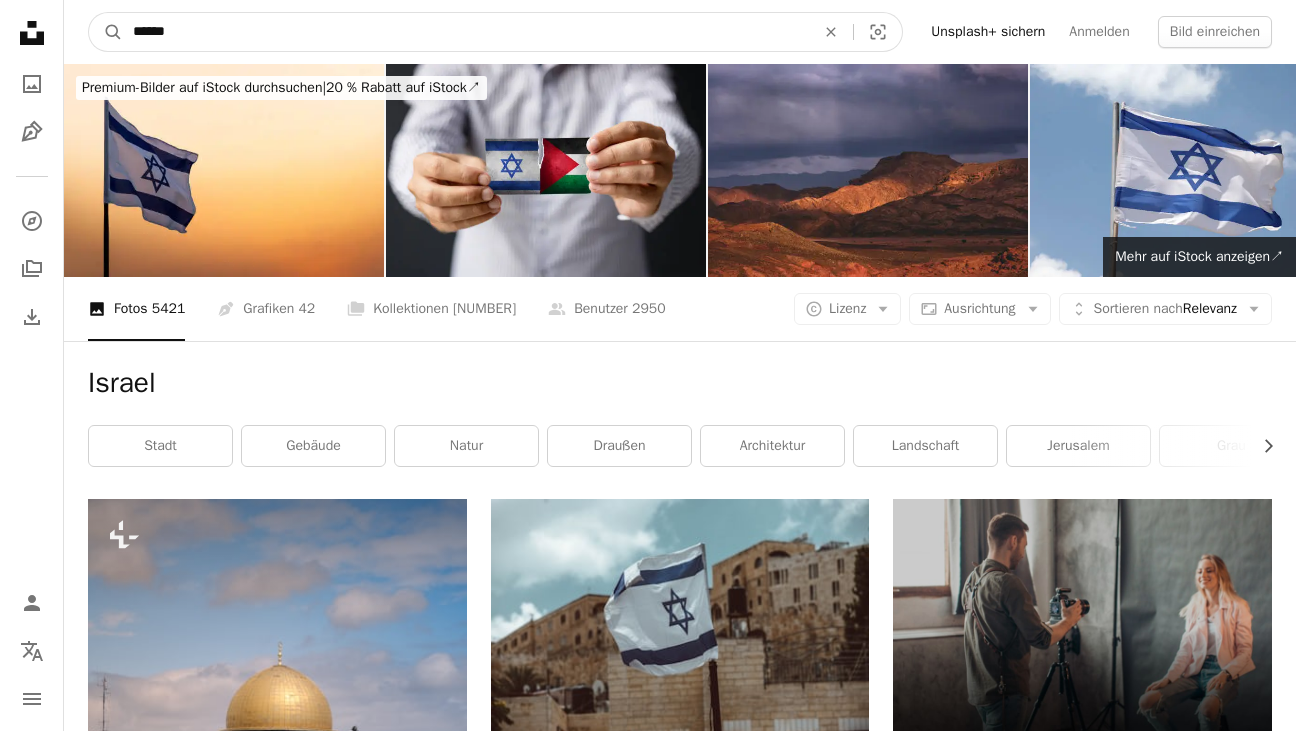 click on "******" at bounding box center [466, 32] 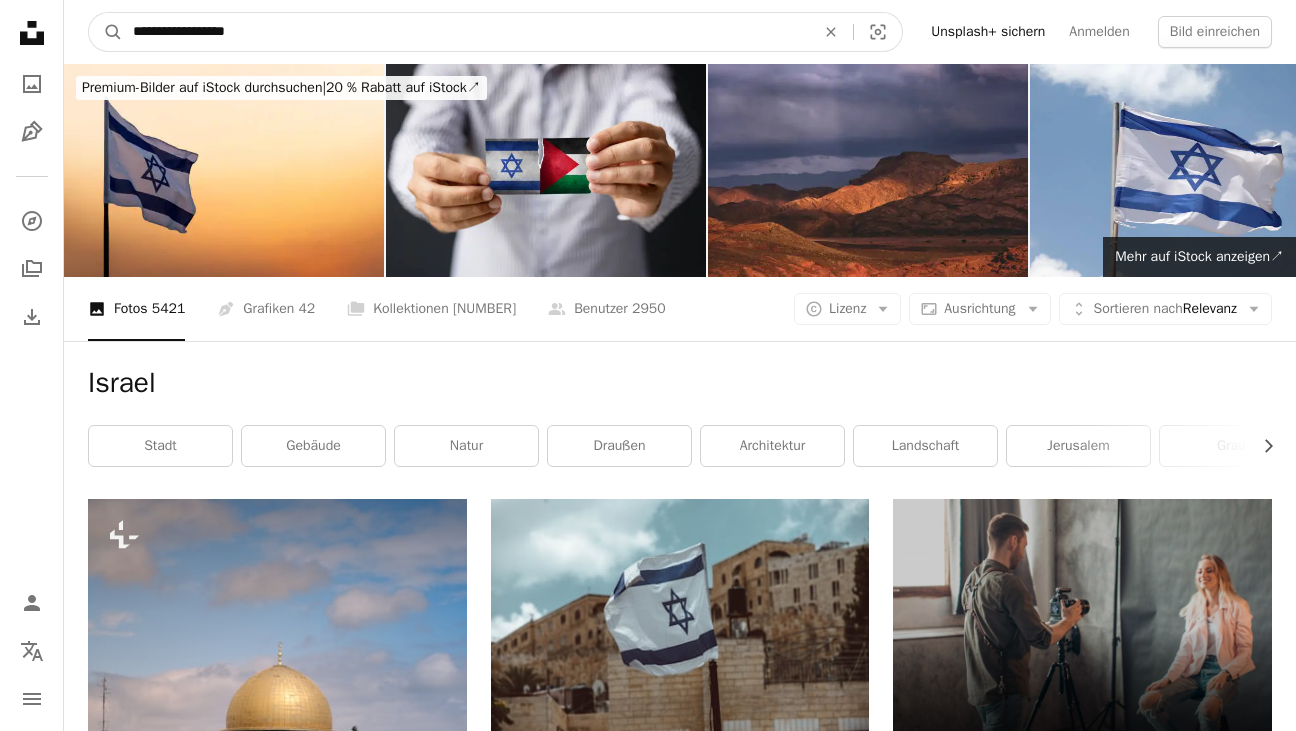 type on "**********" 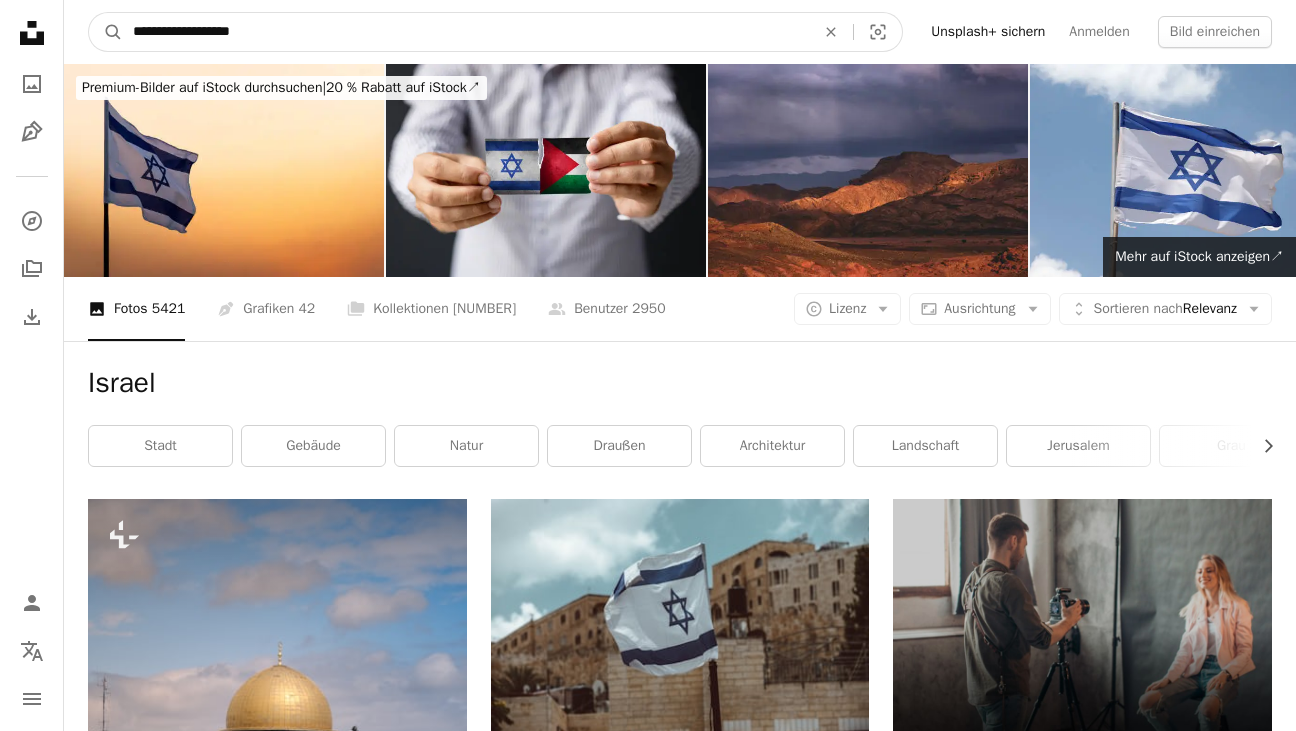 click on "A magnifying glass" at bounding box center [106, 32] 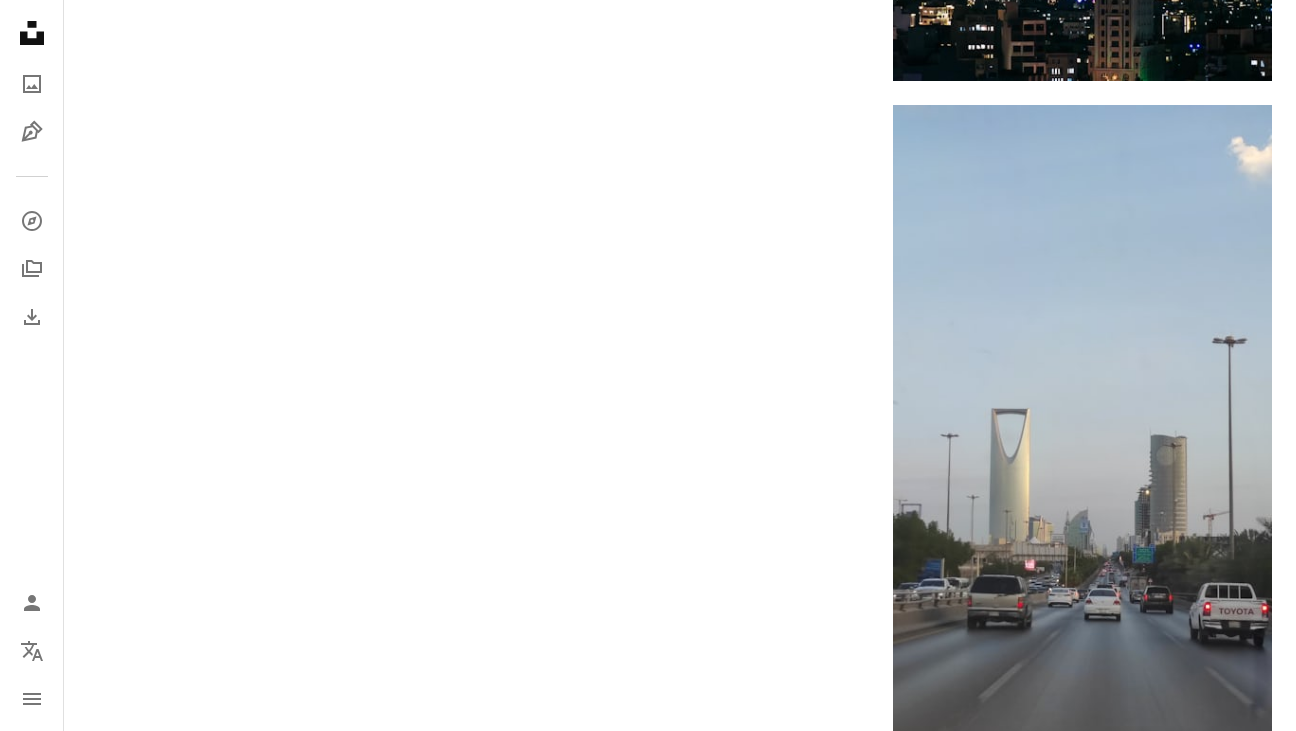 scroll, scrollTop: 3704, scrollLeft: 0, axis: vertical 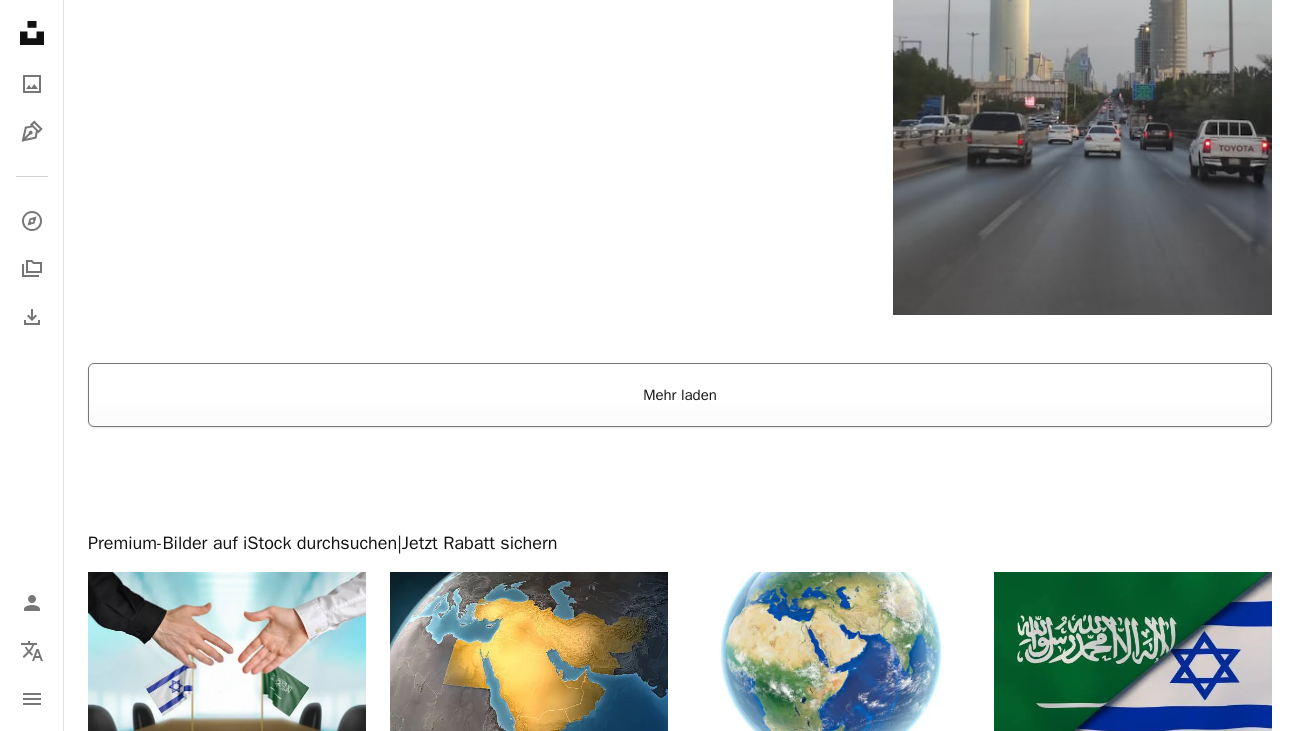 click on "Mehr laden" at bounding box center [680, 395] 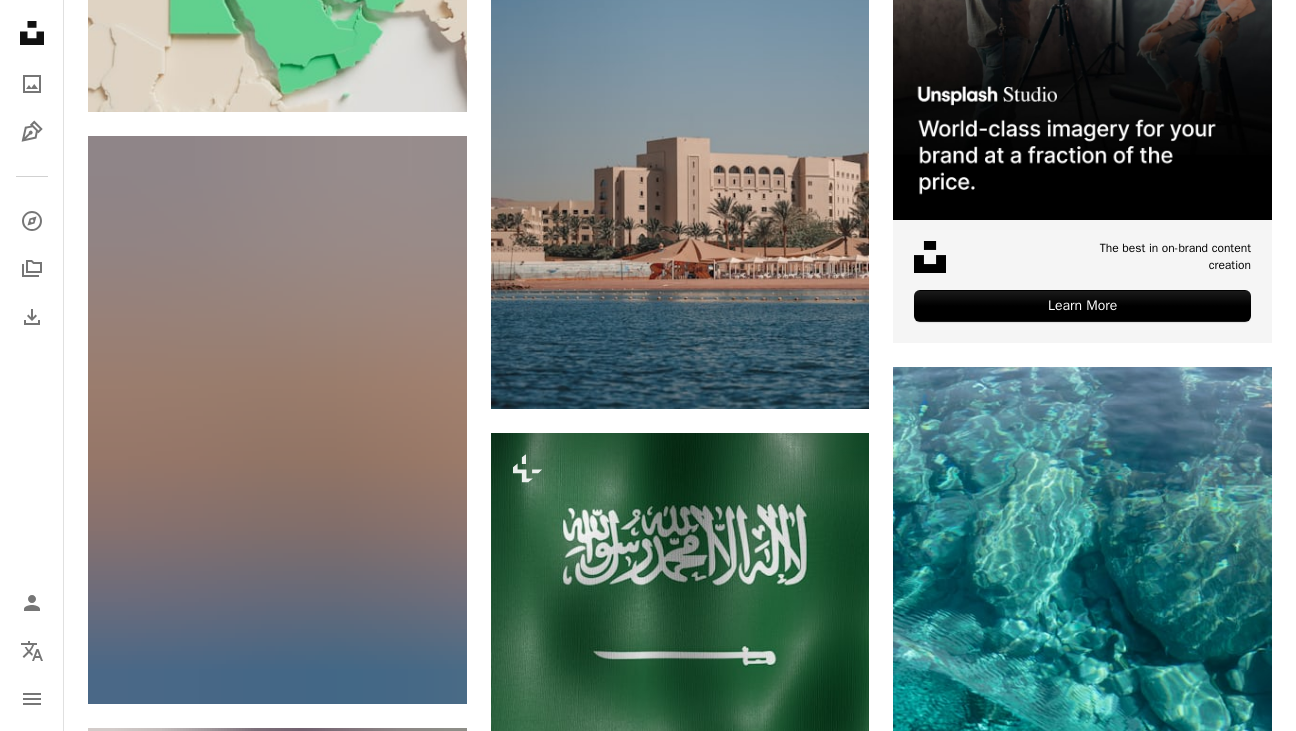 scroll, scrollTop: 0, scrollLeft: 0, axis: both 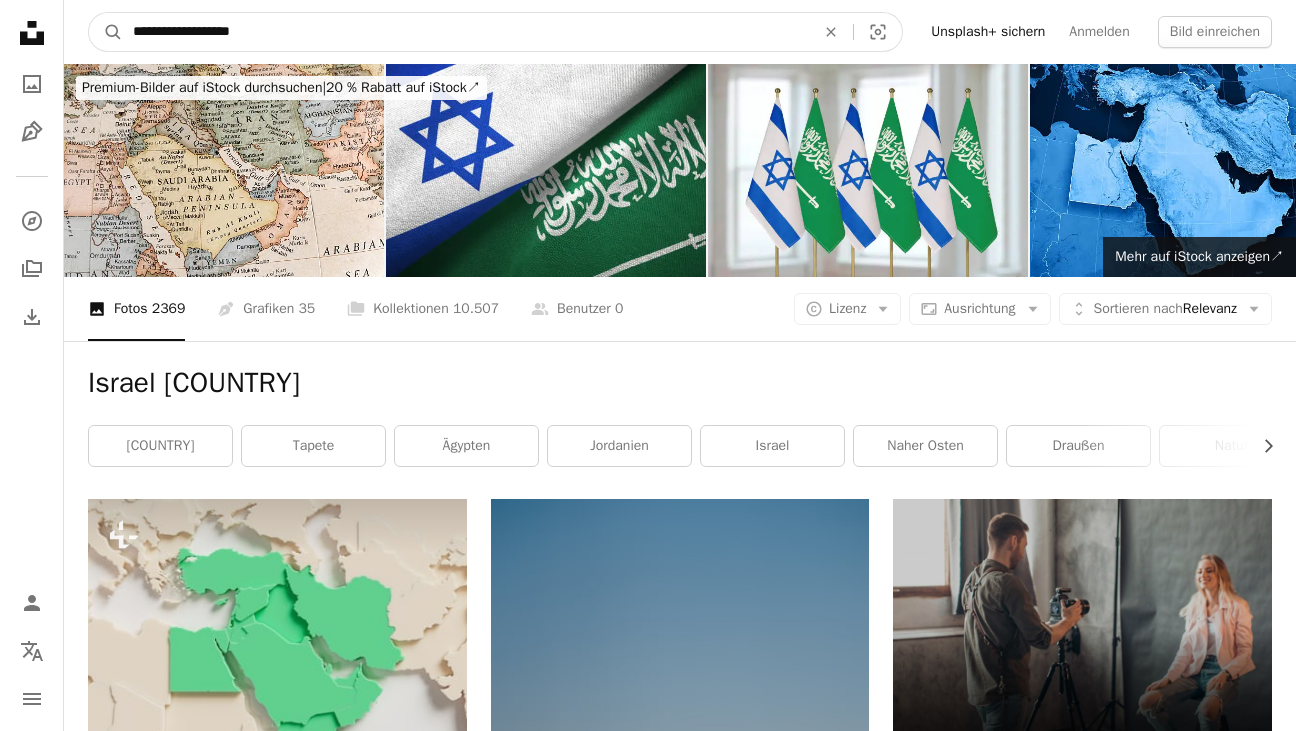 drag, startPoint x: 466, startPoint y: 32, endPoint x: 176, endPoint y: 31, distance: 290.0017 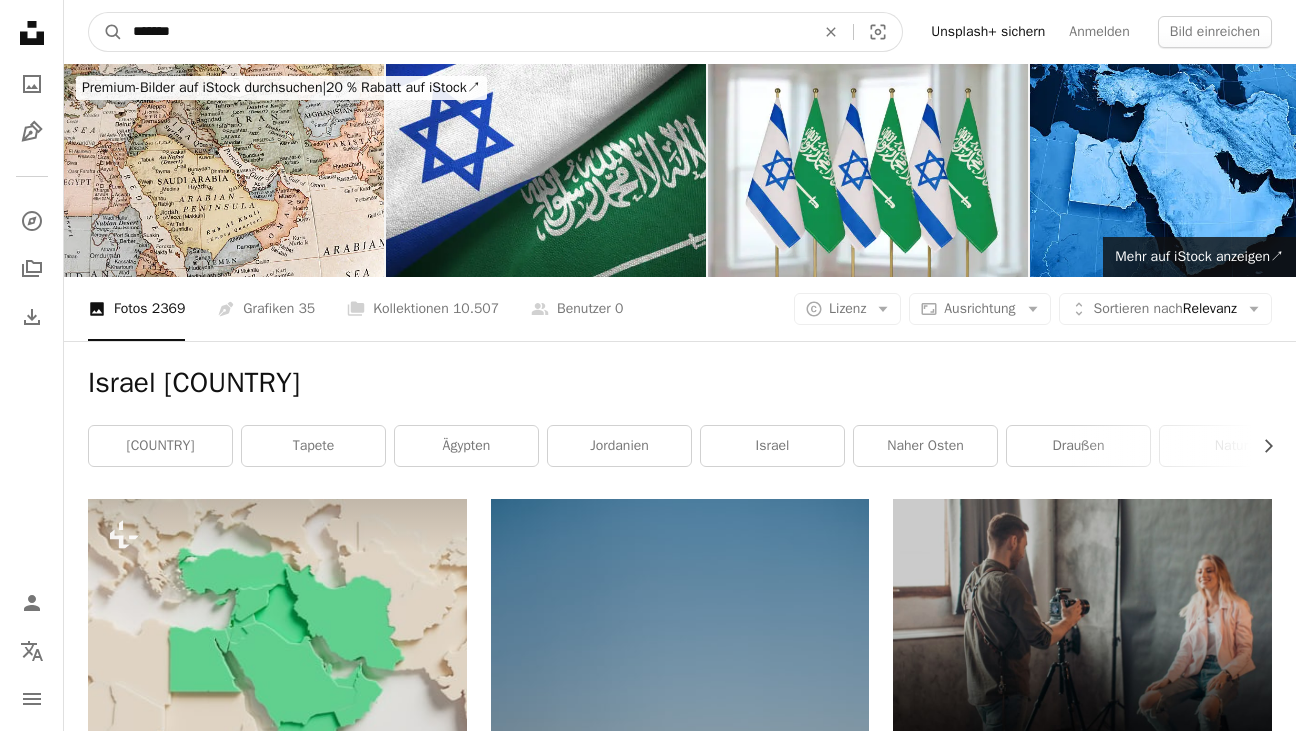 type on "******" 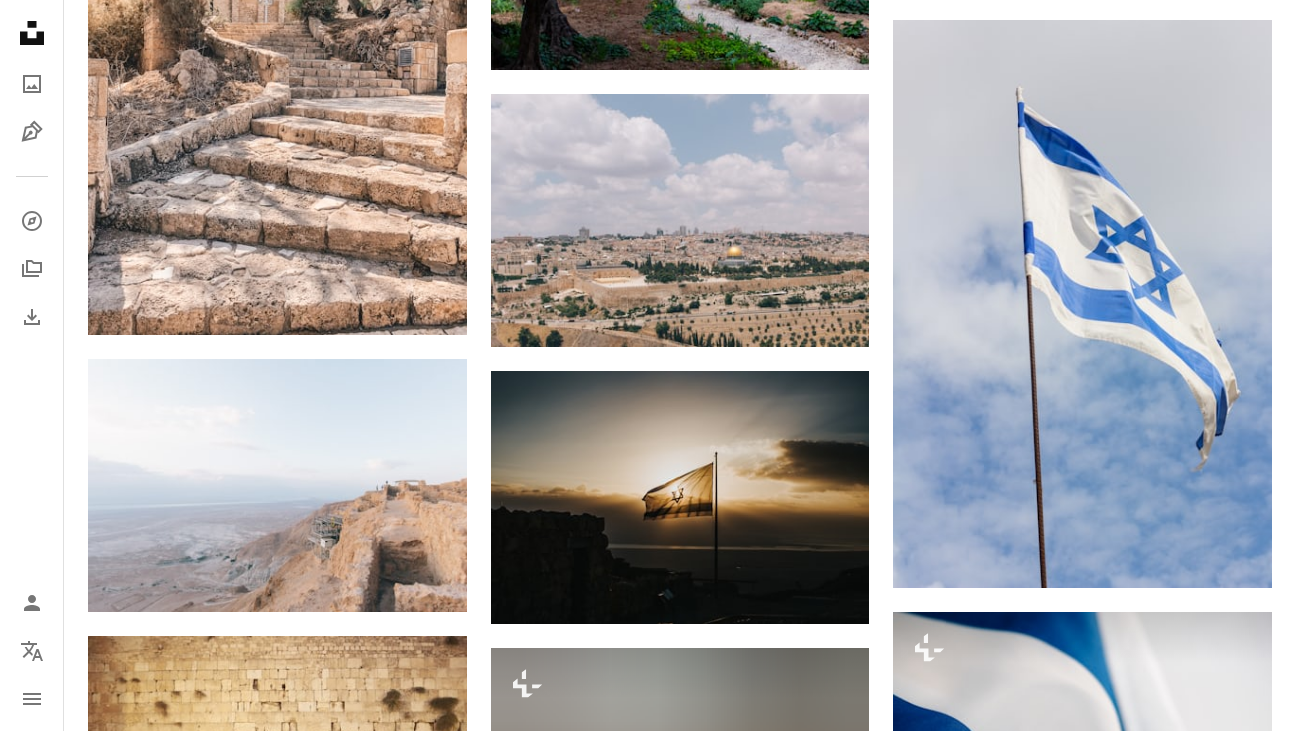 scroll, scrollTop: 2063, scrollLeft: 0, axis: vertical 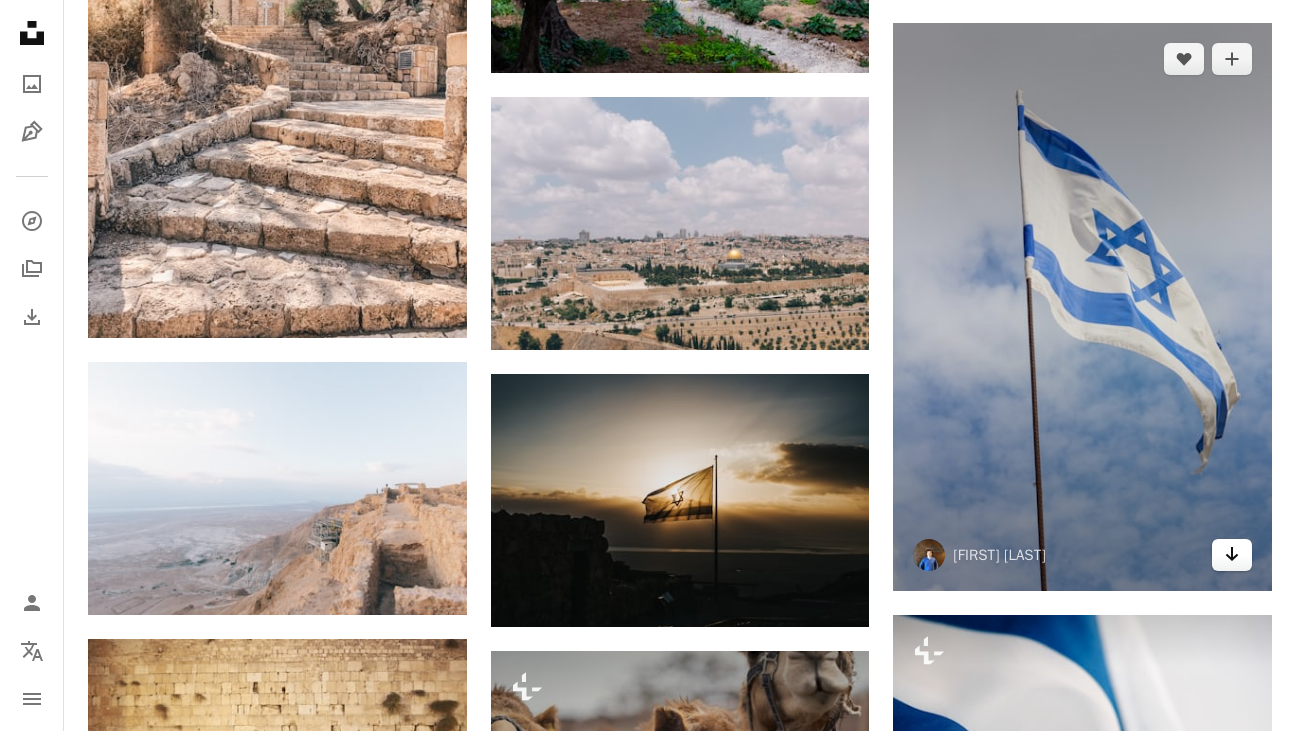 click on "Arrow pointing down" 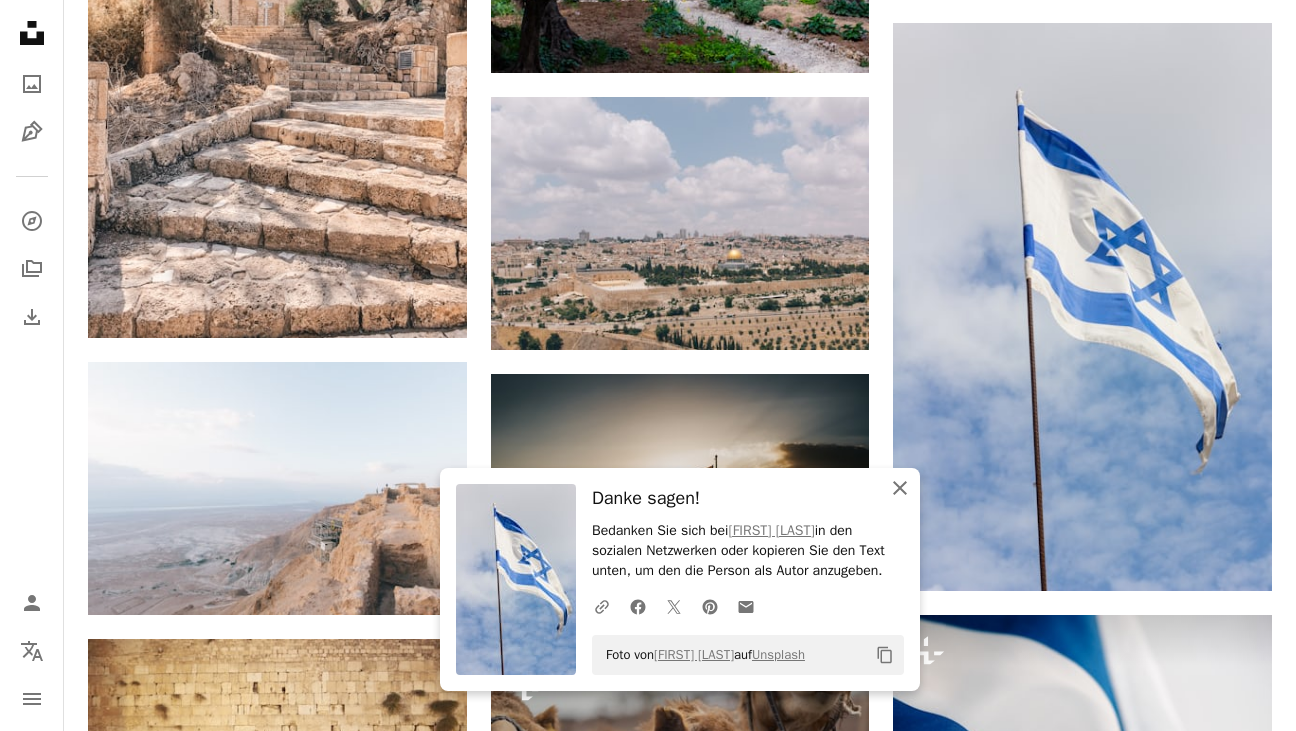 click 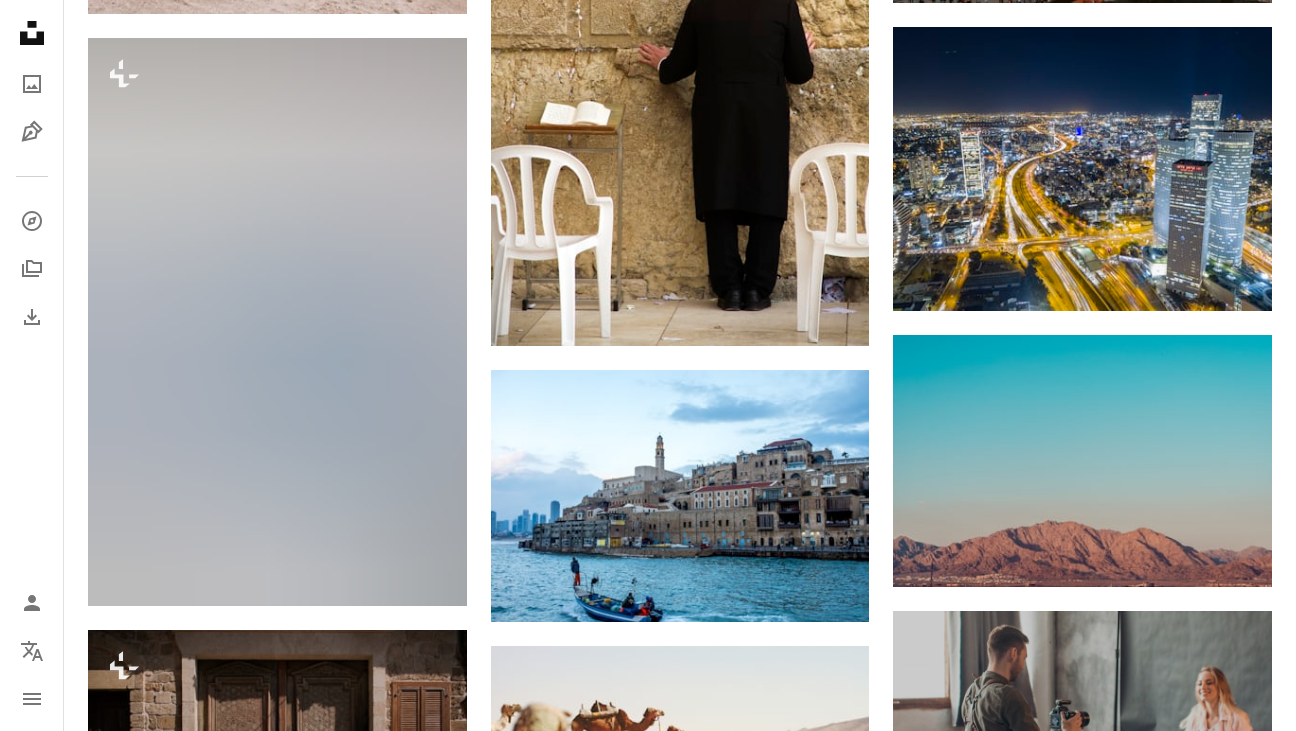 scroll, scrollTop: 6983, scrollLeft: 0, axis: vertical 